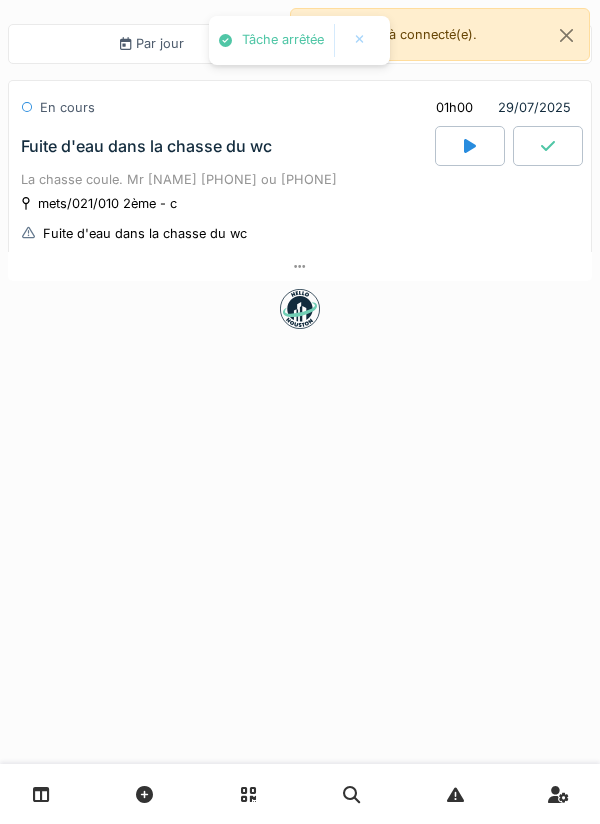 scroll, scrollTop: 0, scrollLeft: 0, axis: both 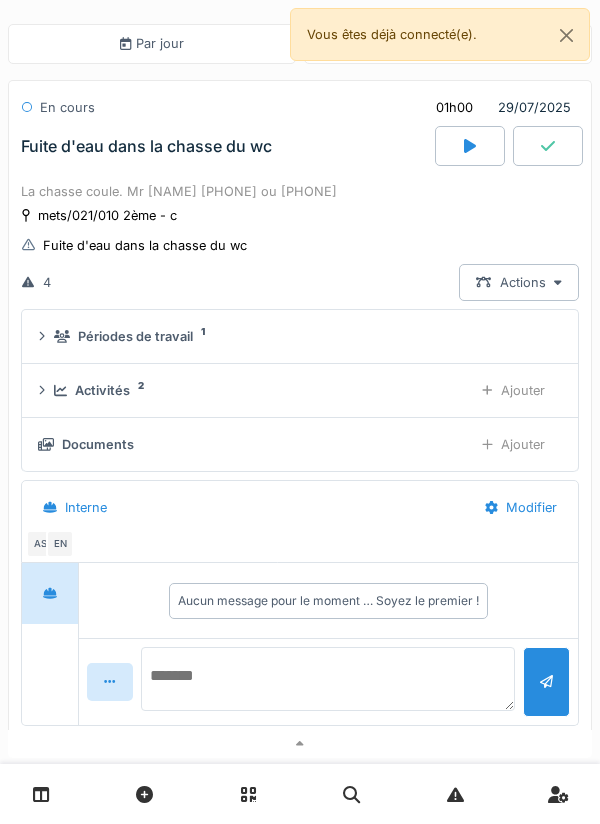 click at bounding box center (328, 679) 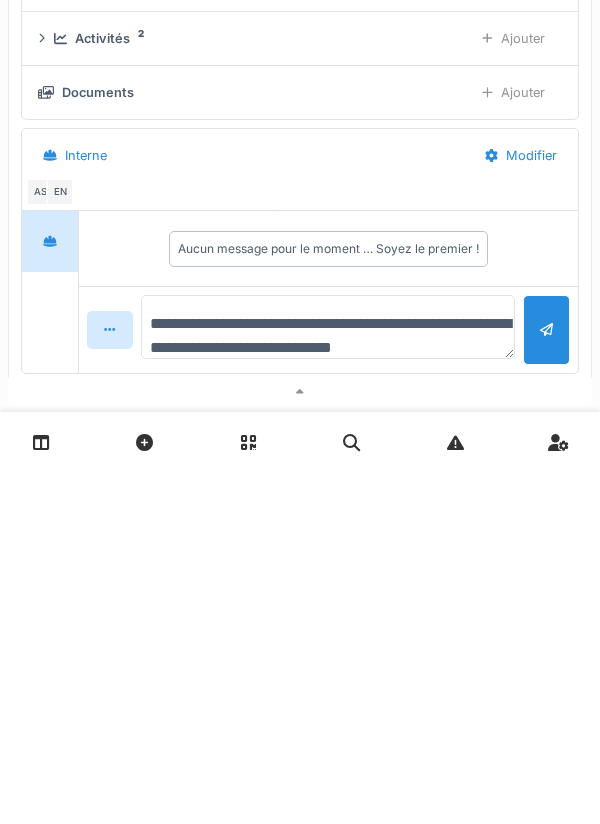 type on "**********" 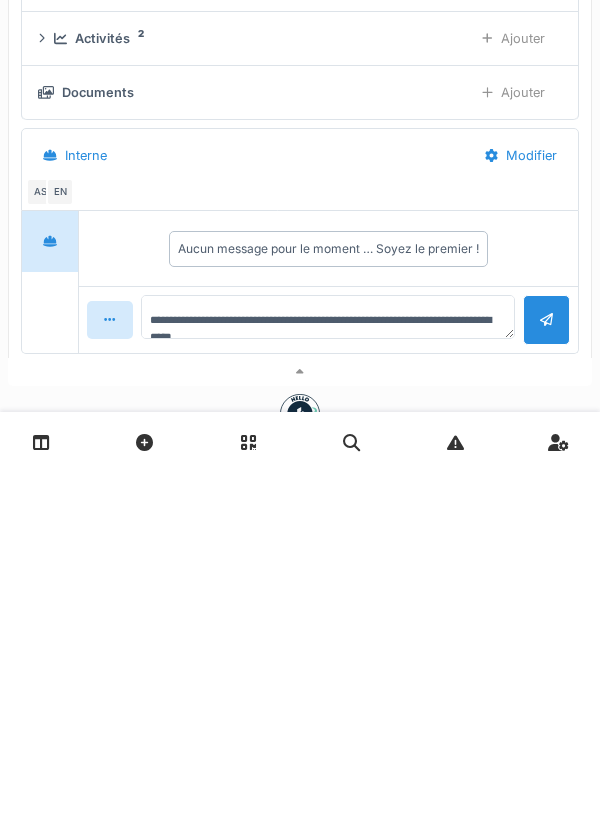 click at bounding box center [546, 671] 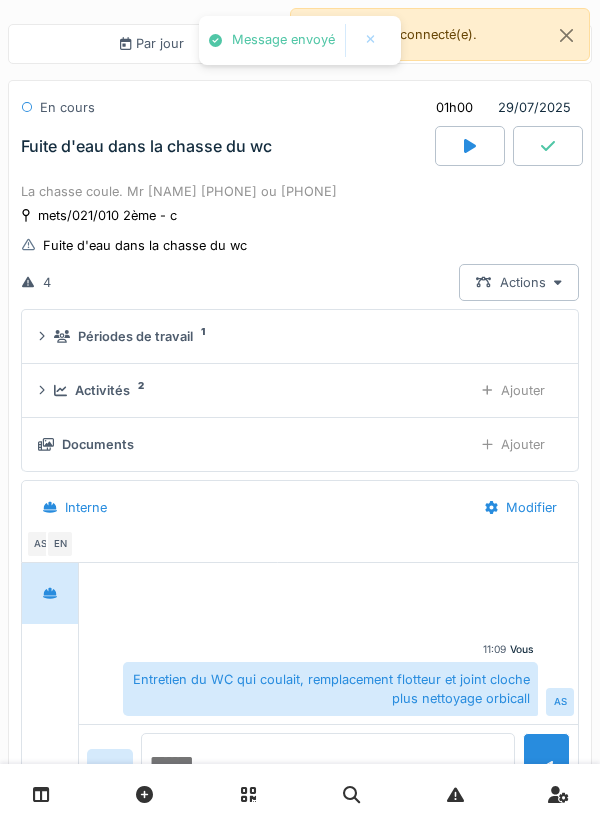 click at bounding box center [328, 765] 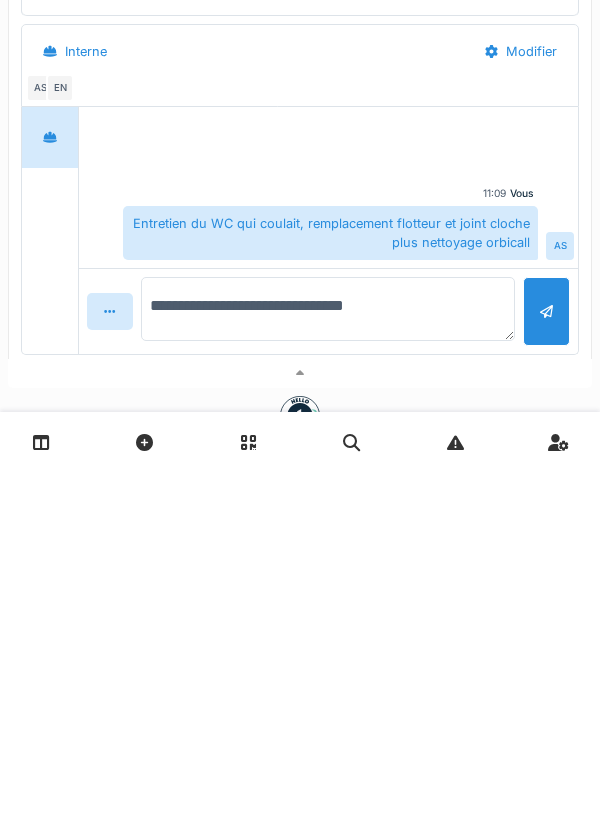 scroll, scrollTop: 118, scrollLeft: 0, axis: vertical 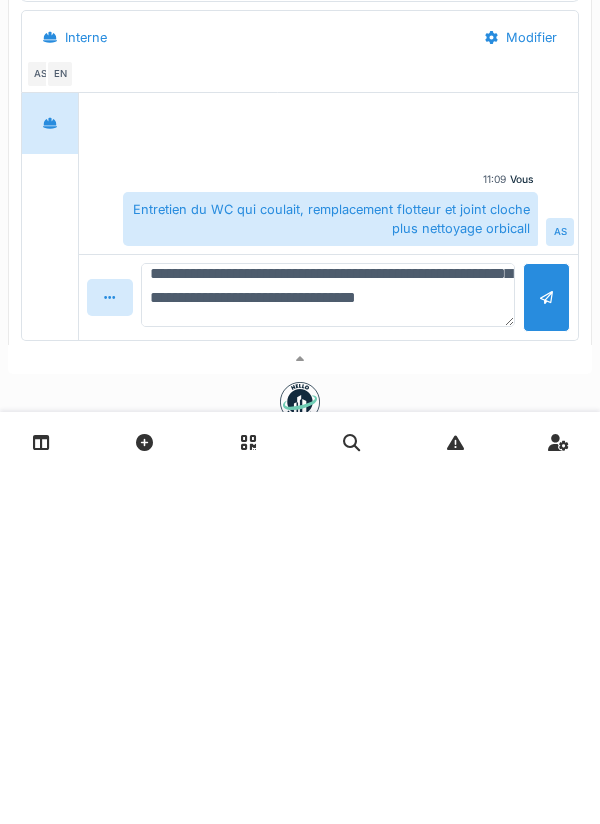 type on "**********" 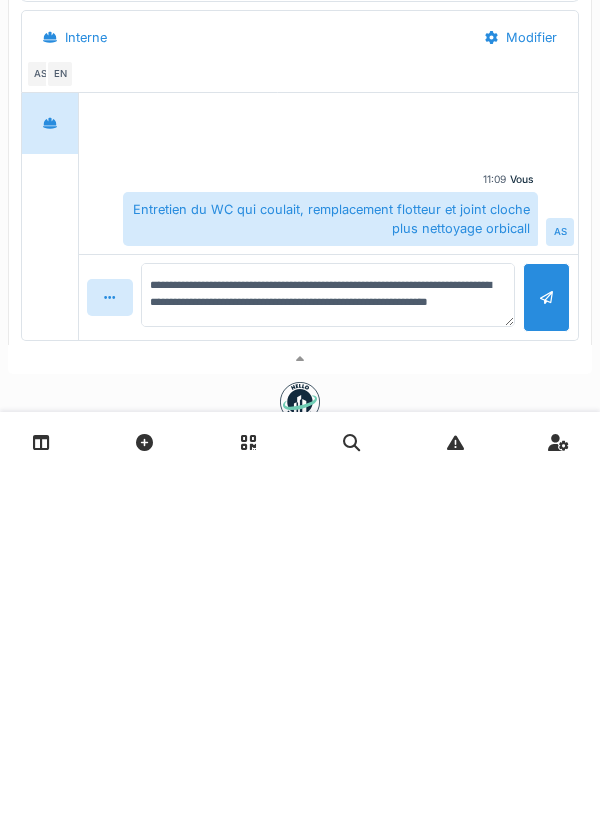 click at bounding box center (546, 649) 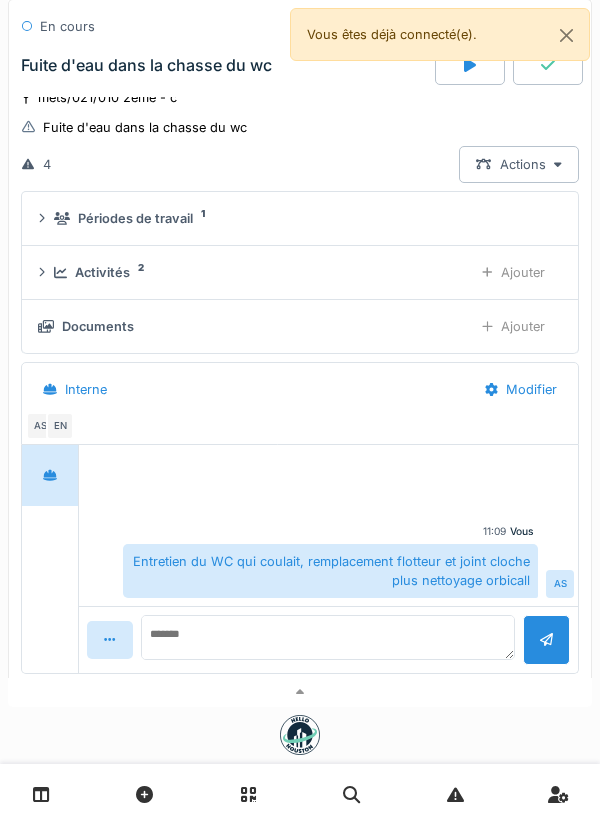 scroll, scrollTop: 0, scrollLeft: 0, axis: both 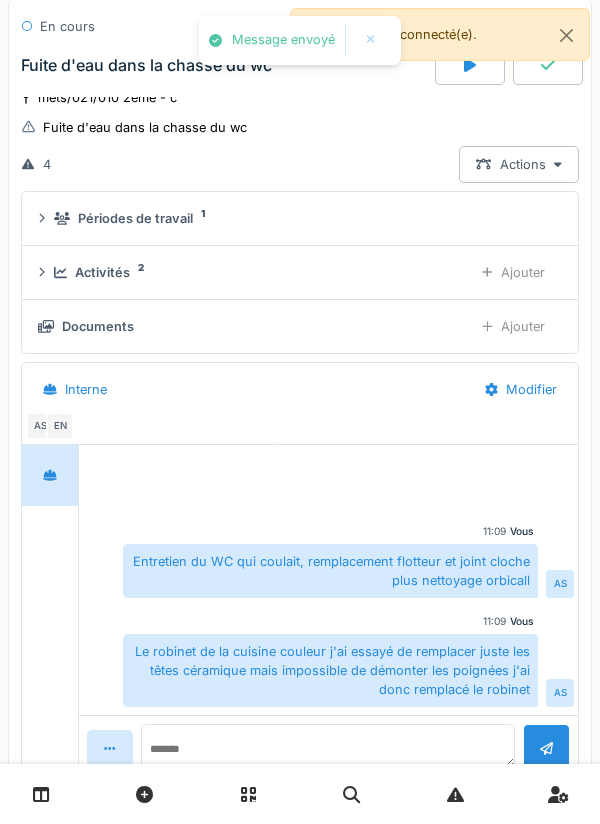 click on "Ajouter" at bounding box center (513, 326) 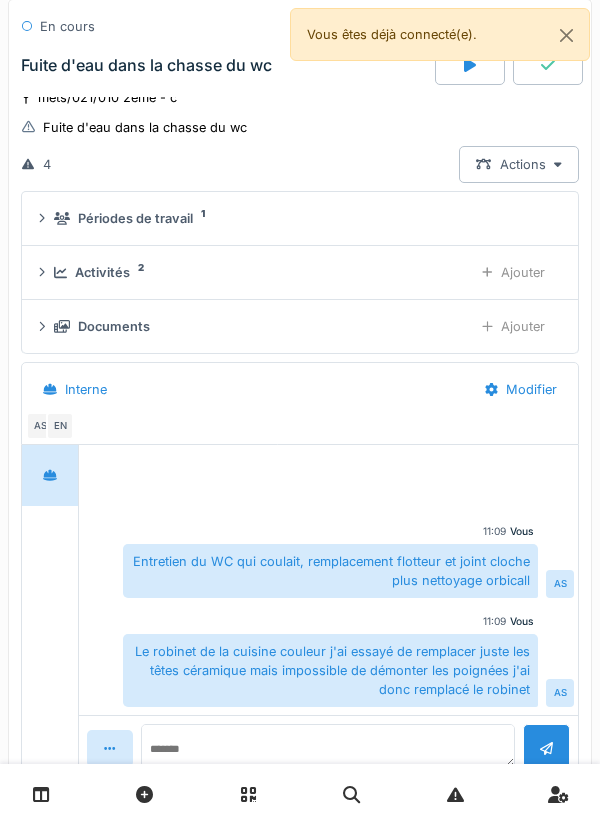 click on "Ajouter" at bounding box center [513, 272] 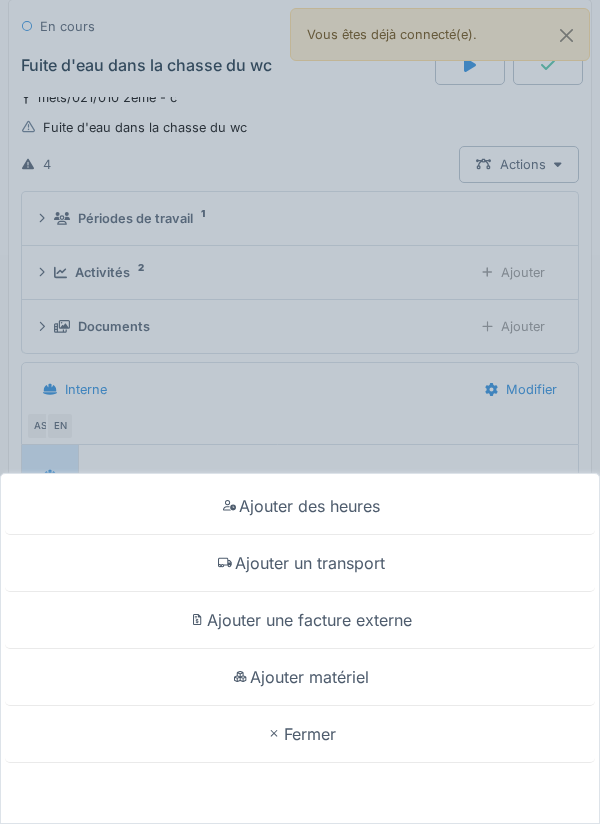 click on "Ajouter matériel" at bounding box center (300, 677) 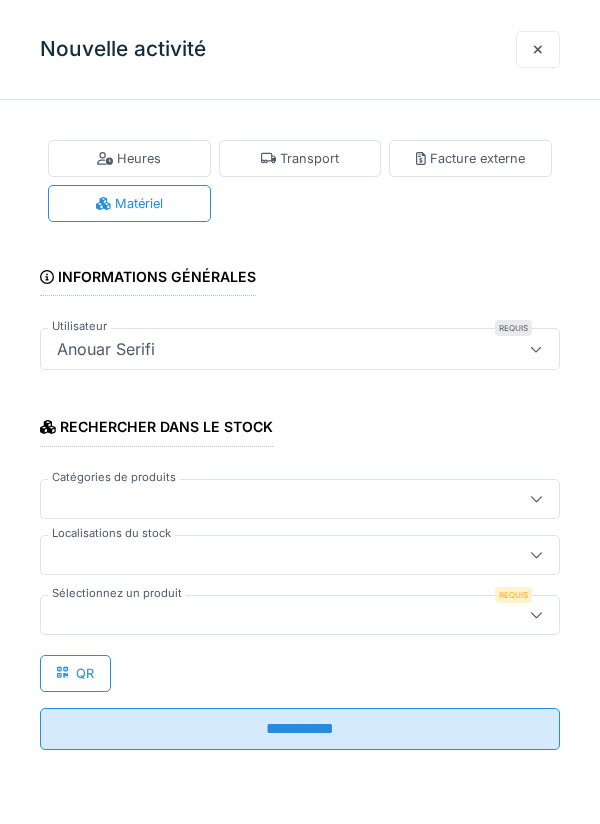 click at bounding box center (274, 615) 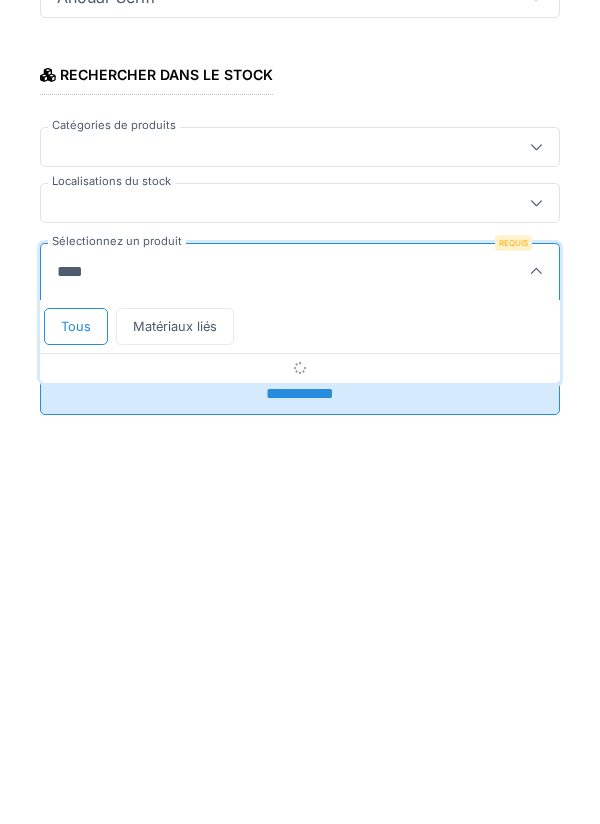 type on "*****" 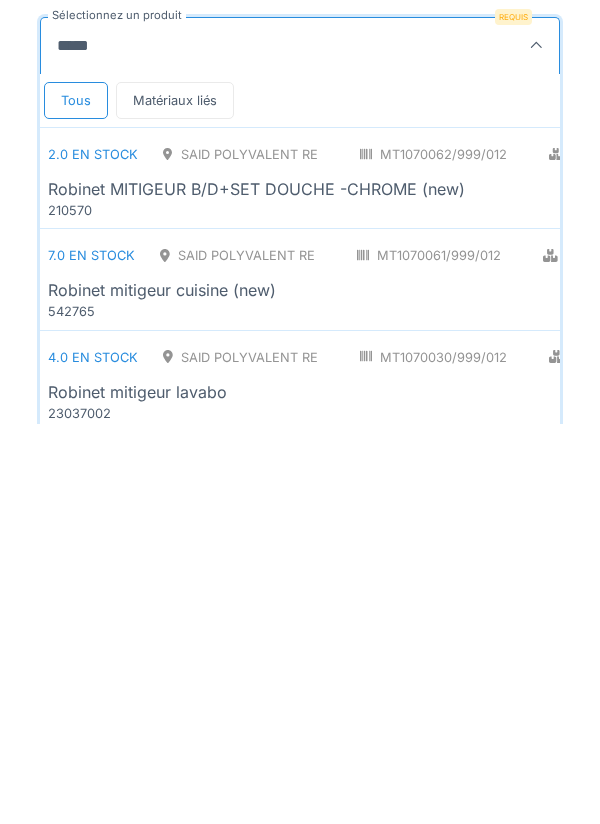 scroll, scrollTop: 218, scrollLeft: 0, axis: vertical 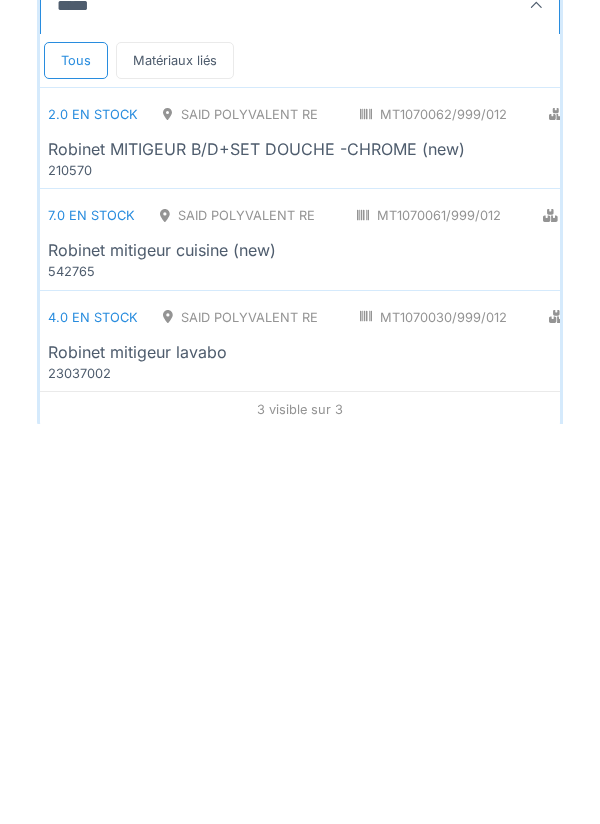 click on "Robinet mitigeur cuisine (new)" at bounding box center (447, 650) 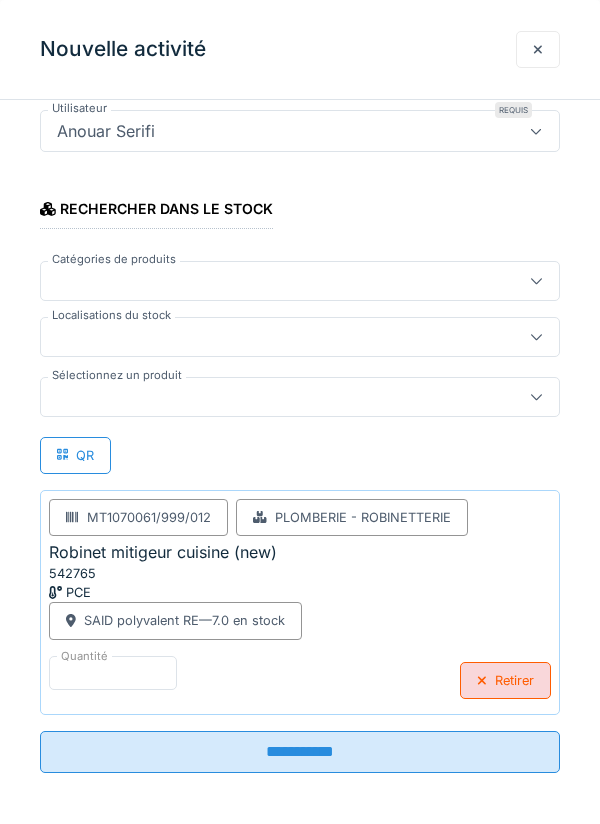 click at bounding box center (274, 397) 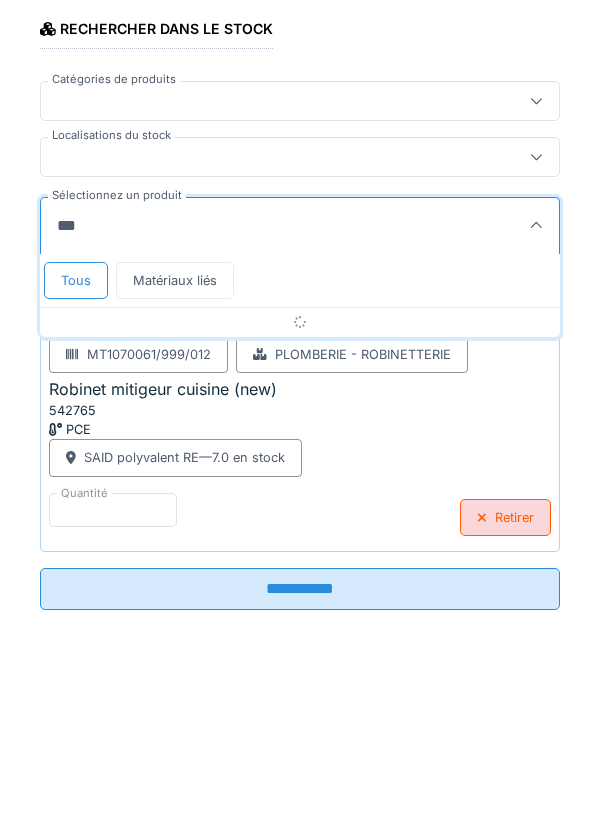 type on "****" 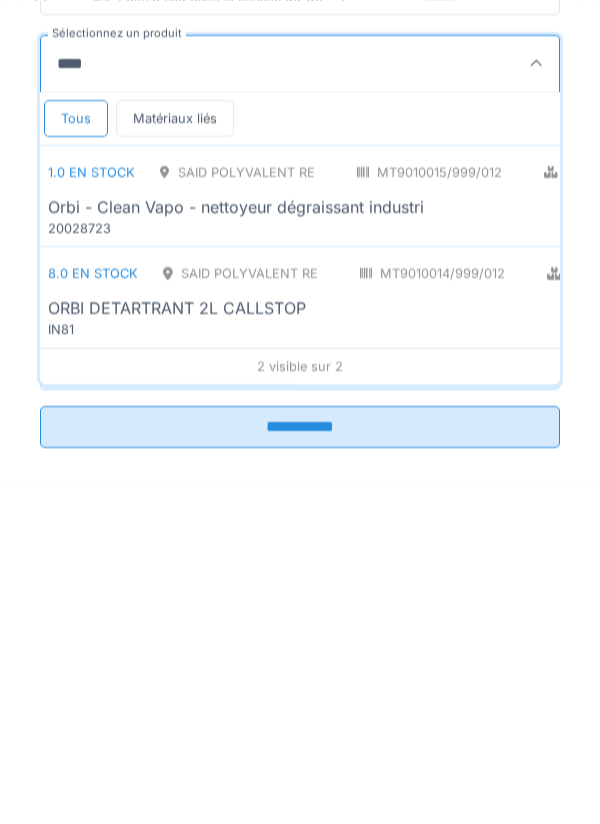click on "ORBI DETARTRANT 2L CALLSTOP" at bounding box center [434, 650] 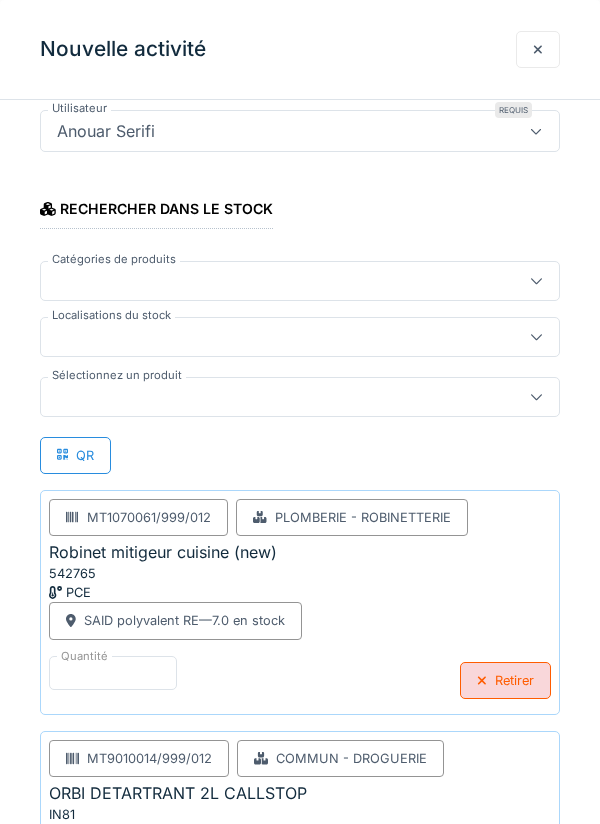 click at bounding box center (274, 397) 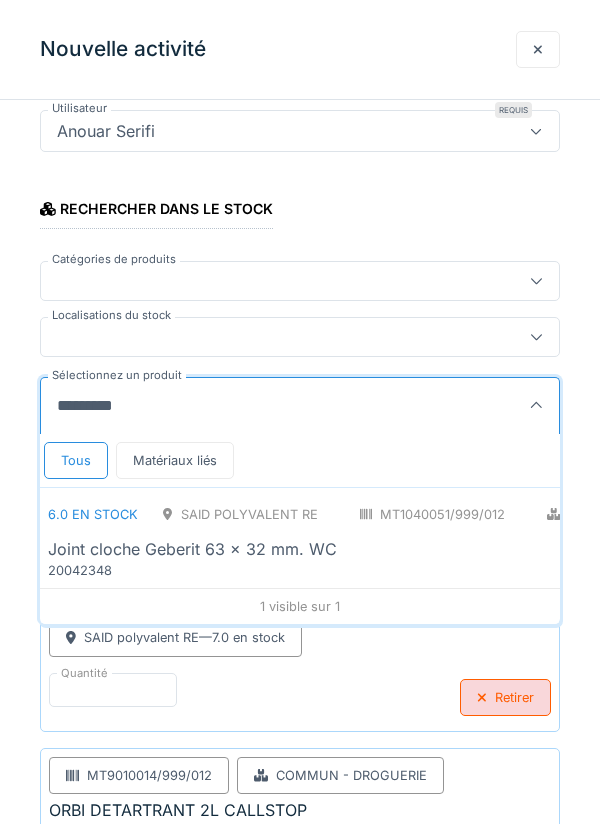 type on "**********" 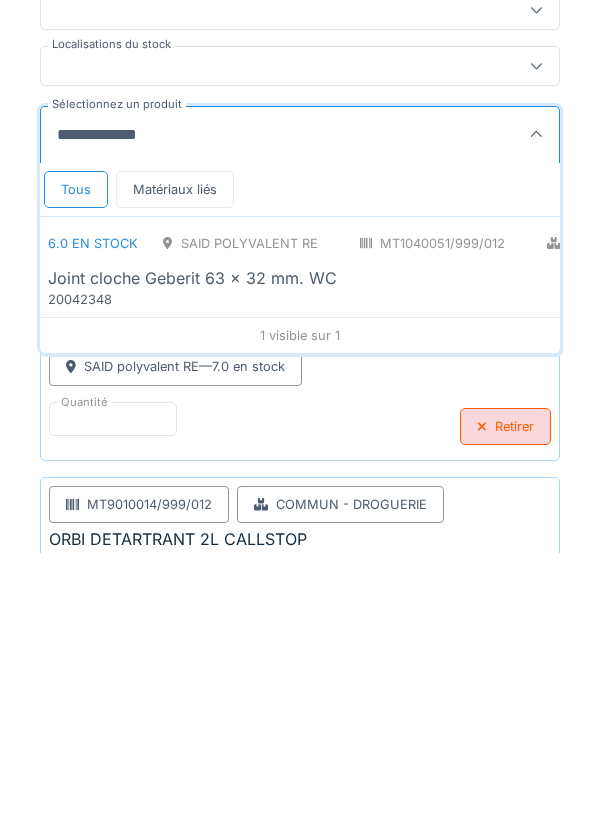 click on "6.0 en stock SAID polyvalent RE MT1040051/999/012 Plomberie - Evacuation raccord PCE Joint cloche Geberit 63 x 32 mm. WC 20042348" at bounding box center [479, 538] 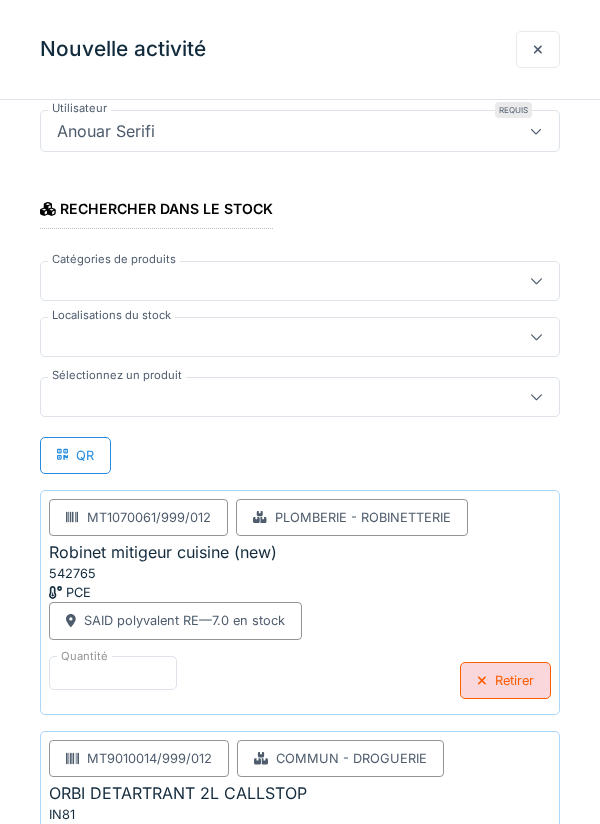 click at bounding box center (300, 397) 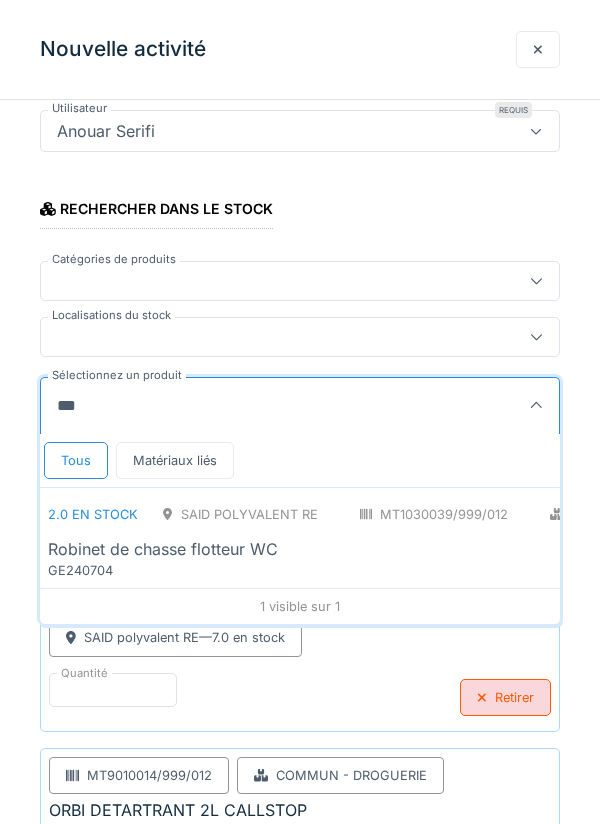 type on "********" 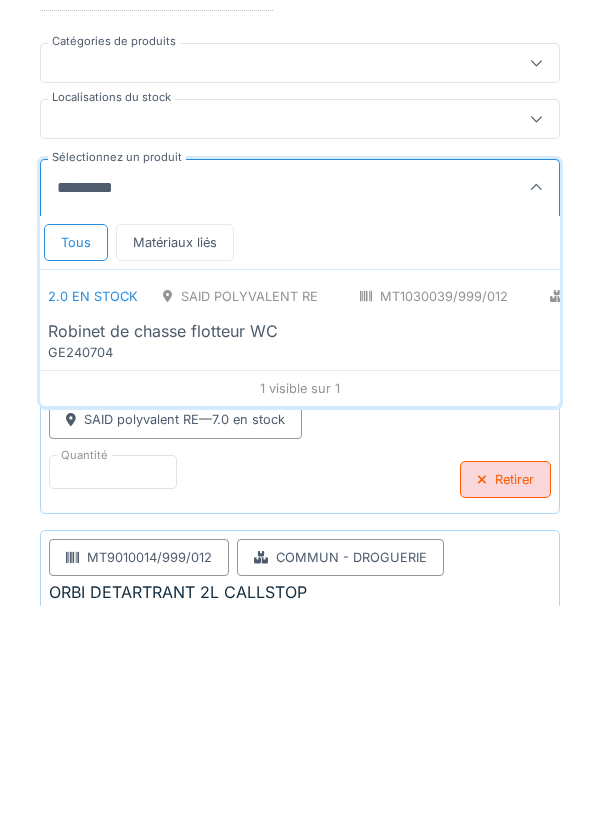 click on "Robinet de chasse flotteur WC" at bounding box center (478, 549) 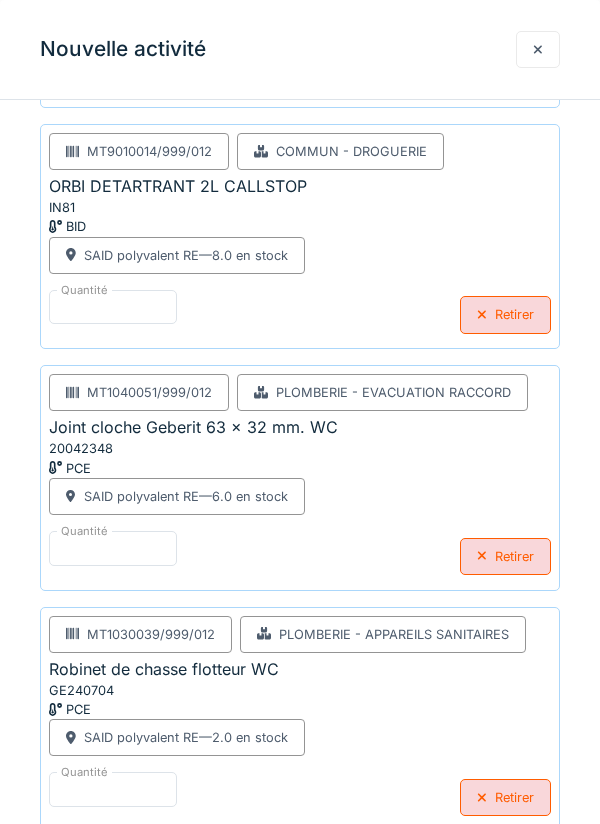 scroll, scrollTop: 851, scrollLeft: 0, axis: vertical 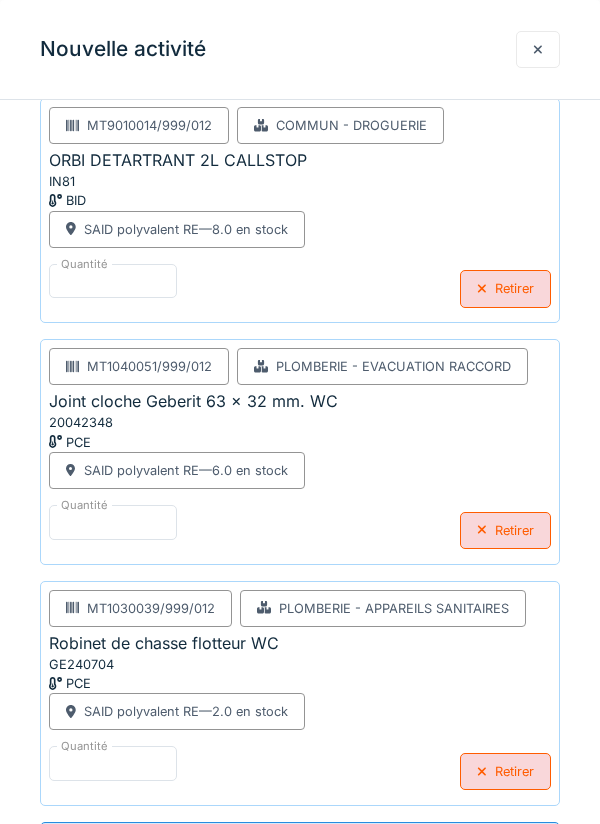 click on "**********" at bounding box center [300, 843] 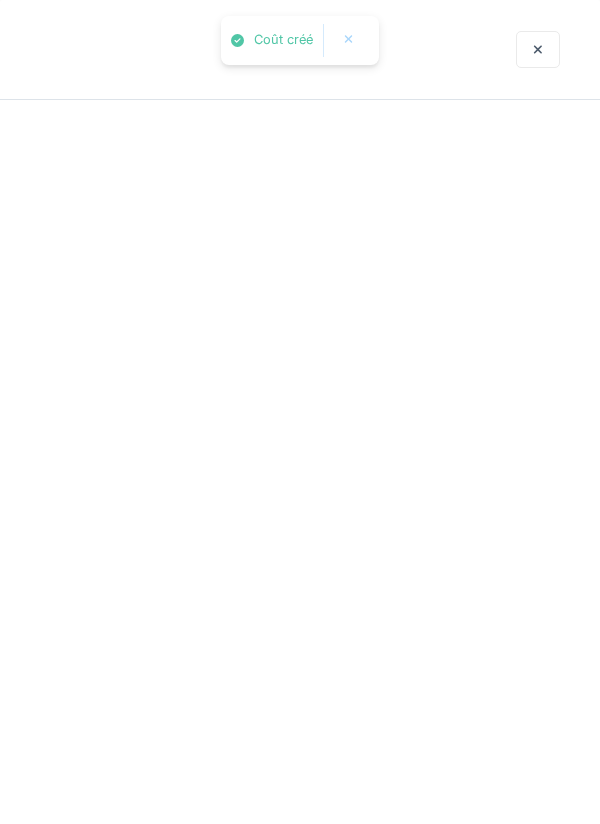 scroll, scrollTop: 0, scrollLeft: 0, axis: both 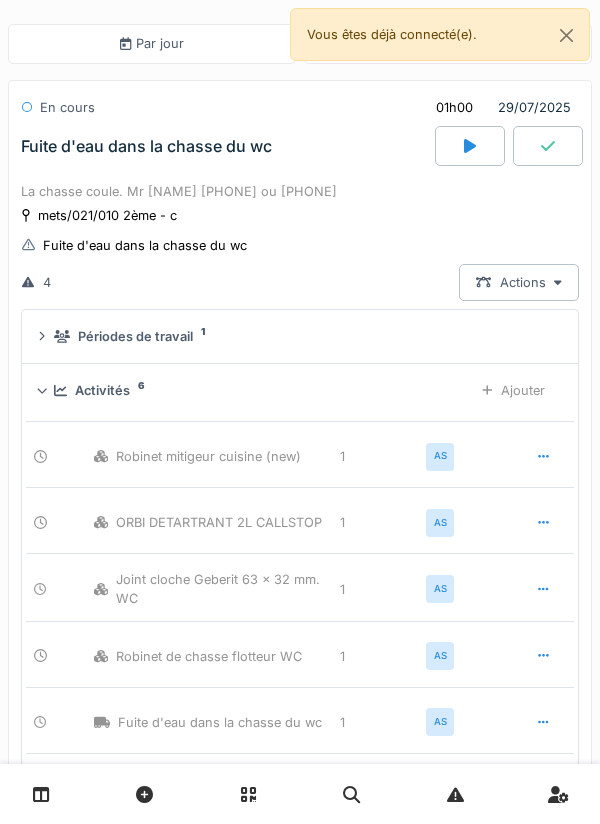 click at bounding box center (548, 146) 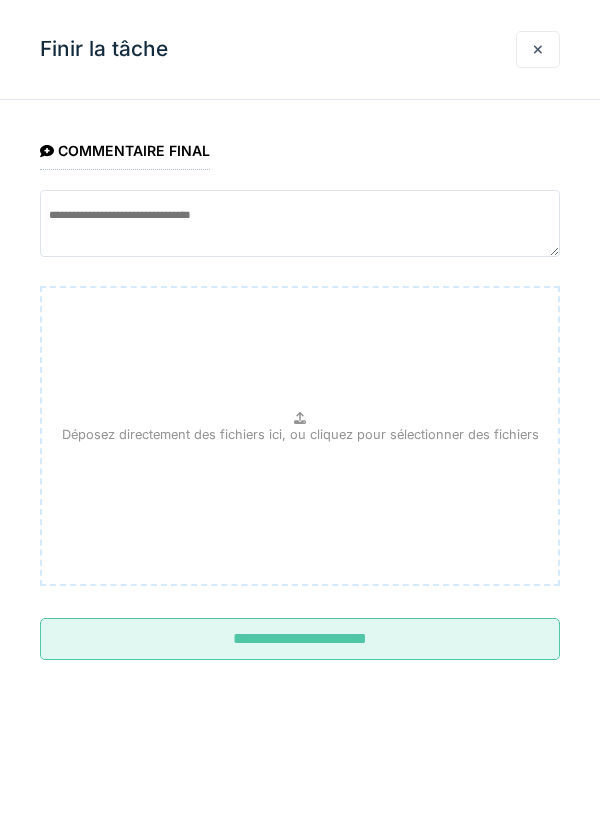 click on "**********" at bounding box center (300, 639) 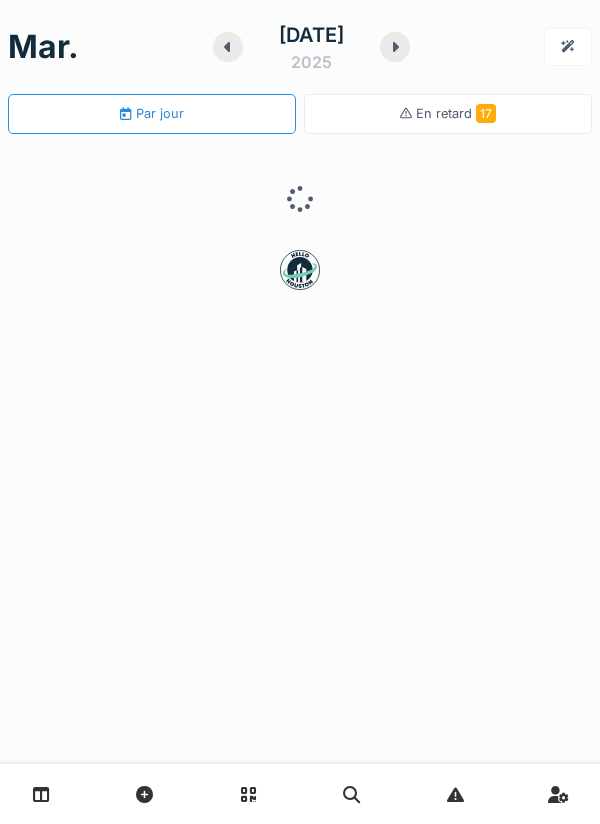 scroll, scrollTop: 0, scrollLeft: 0, axis: both 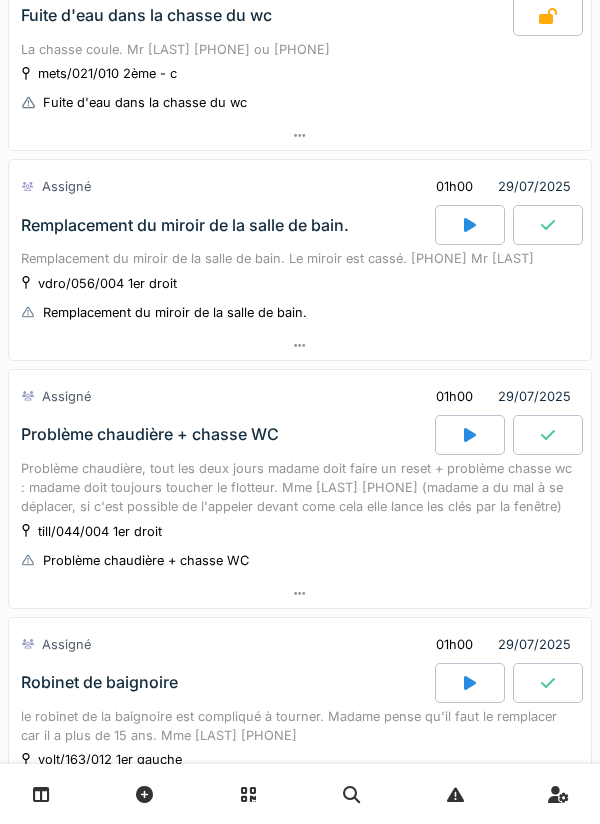 click at bounding box center (470, 225) 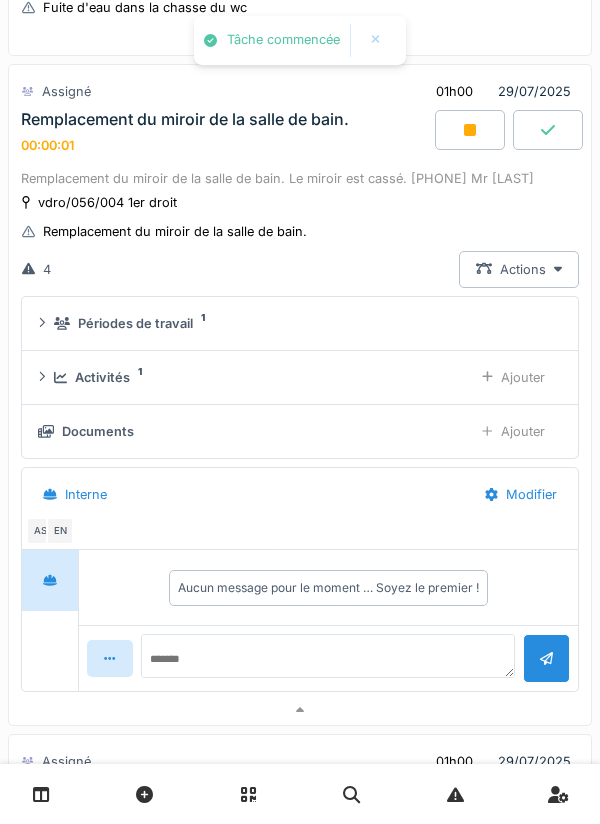 scroll, scrollTop: 465, scrollLeft: 0, axis: vertical 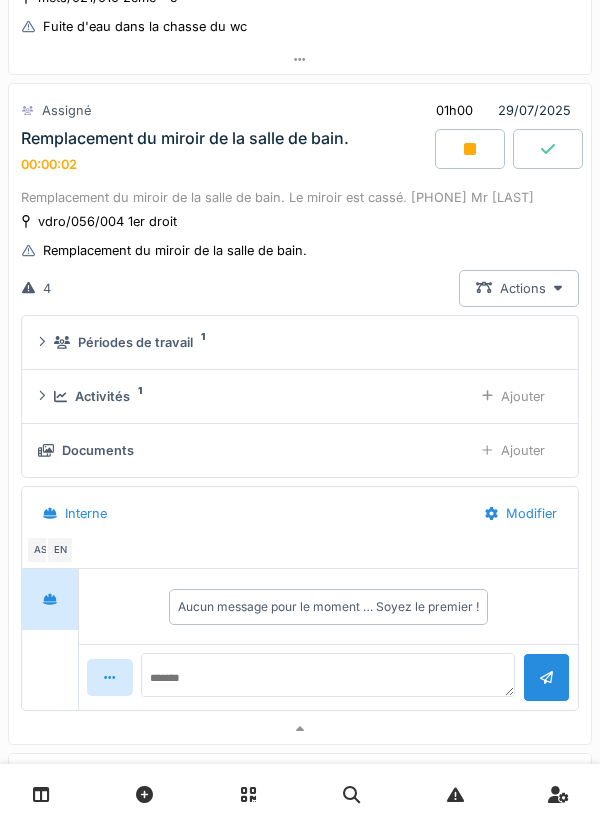click on "Activités" at bounding box center (102, 396) 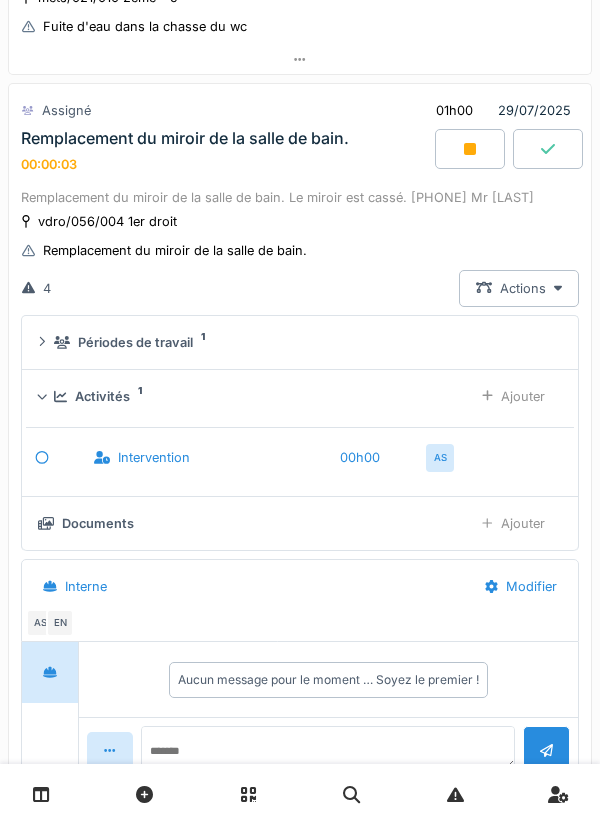 click on "Ajouter" at bounding box center (513, 396) 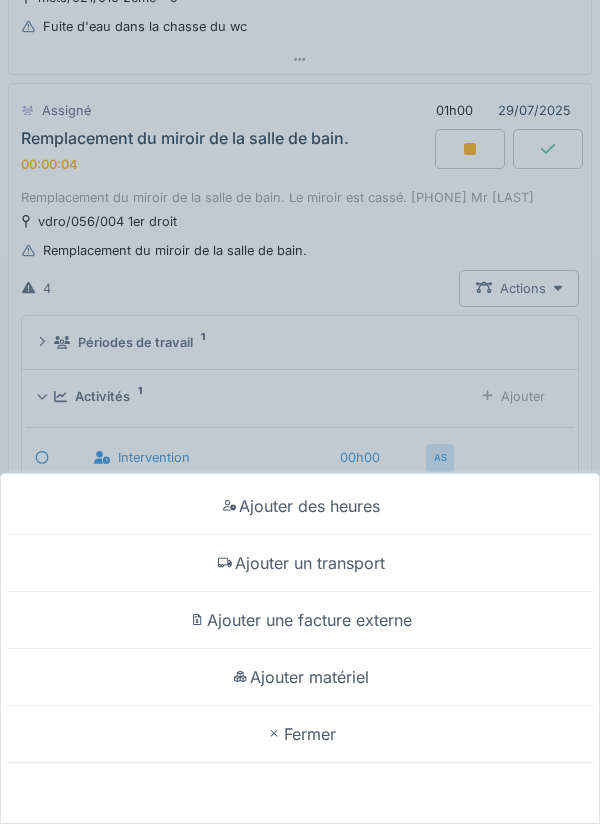 click on "Ajouter un transport" at bounding box center [300, 563] 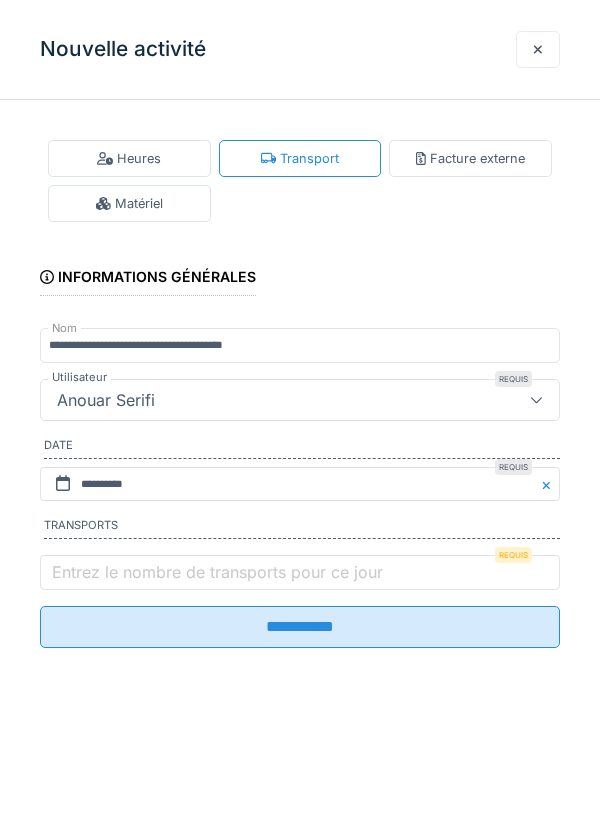 click on "Entrez le nombre de transports pour ce jour" at bounding box center (217, 572) 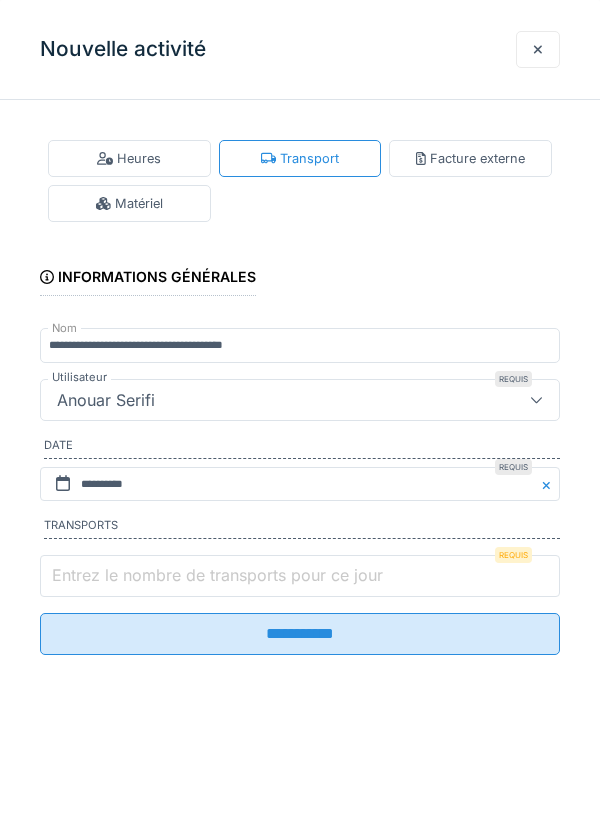 click on "Entrez le nombre de transports pour ce jour" at bounding box center (300, 576) 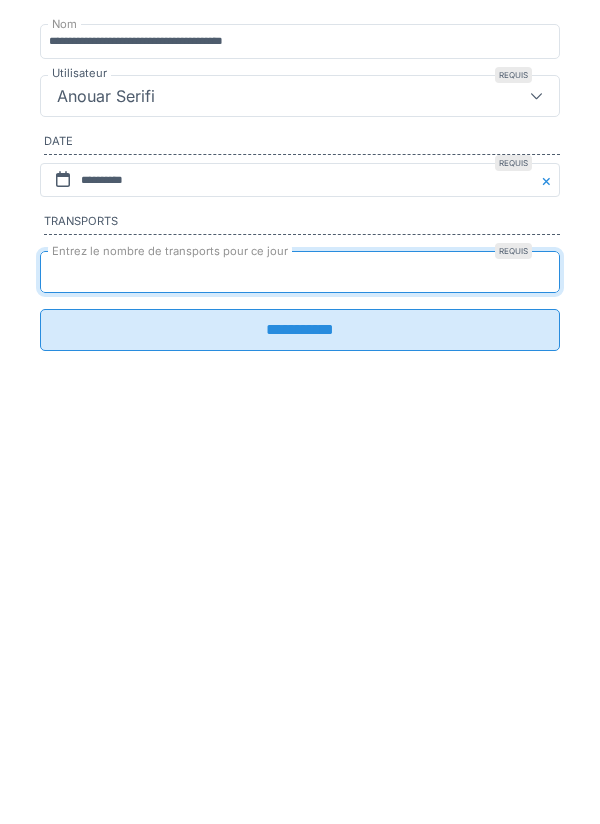 type on "*" 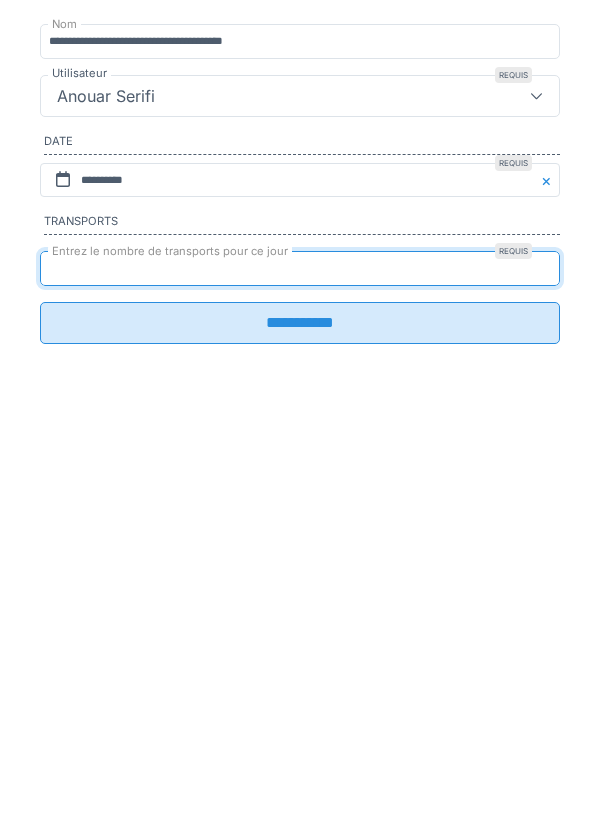 click on "**********" at bounding box center (300, 627) 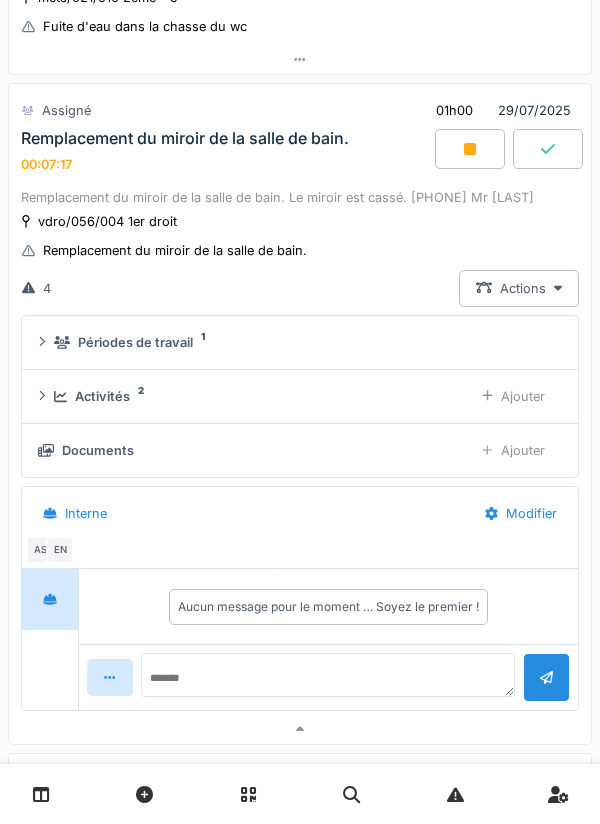 click at bounding box center [470, 149] 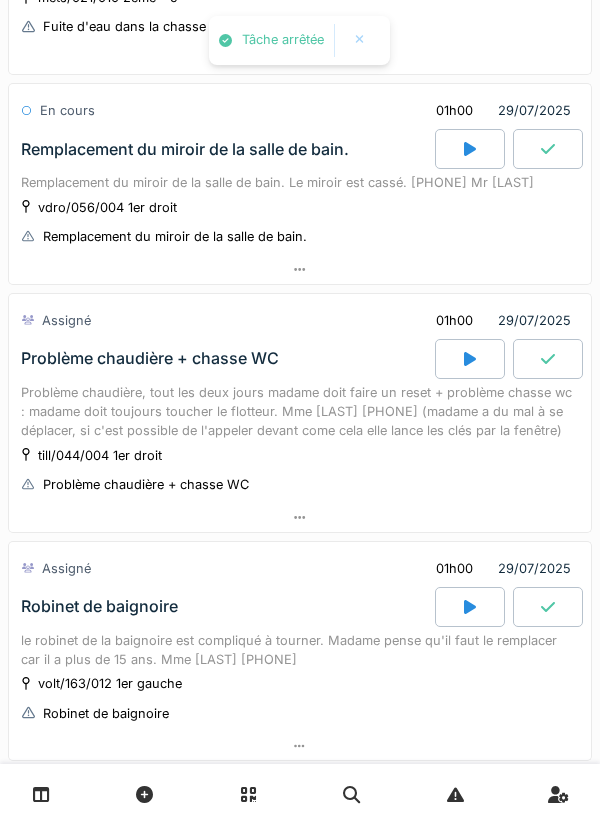 click at bounding box center (300, 269) 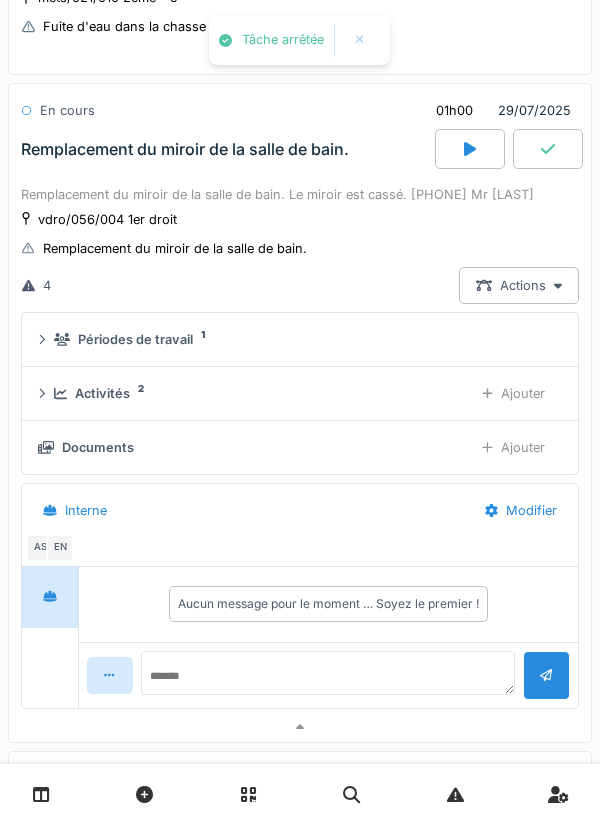 scroll, scrollTop: 468, scrollLeft: 0, axis: vertical 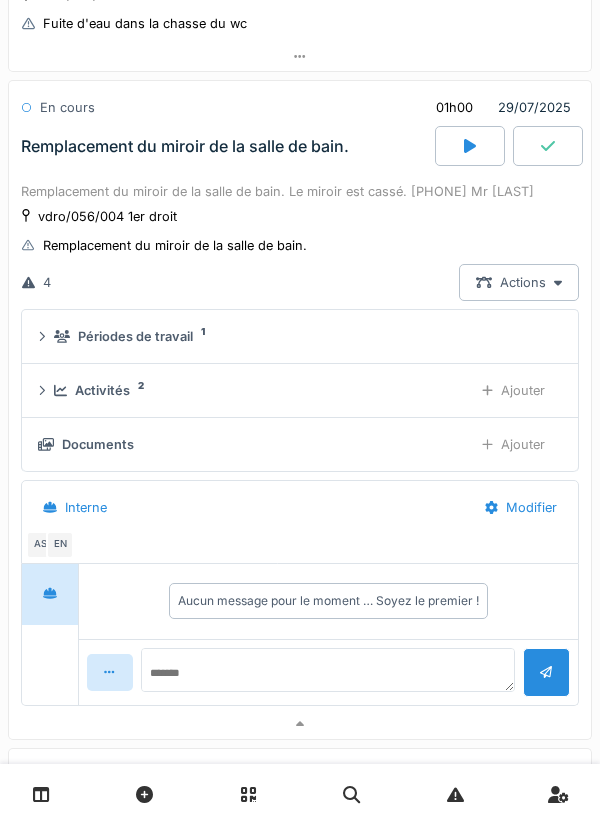 click on "Activités 2" at bounding box center [255, 390] 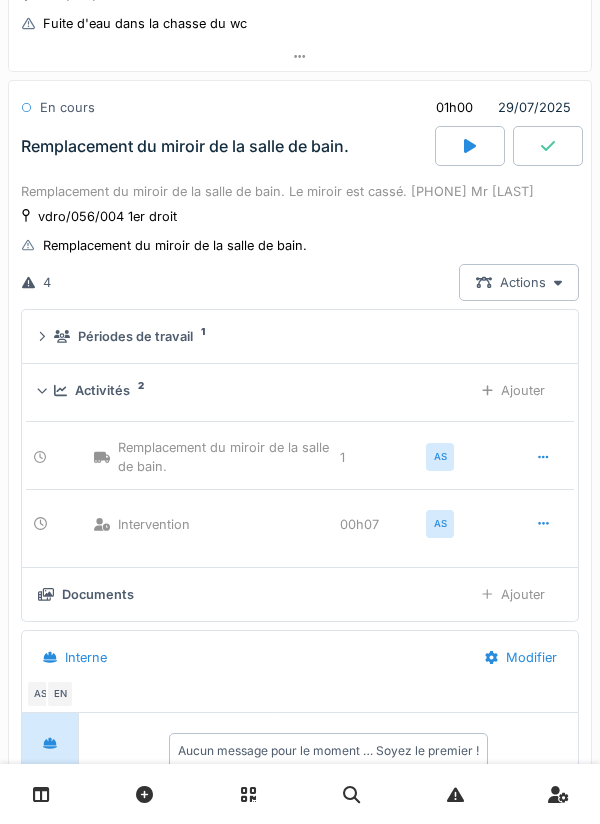 click on "Ajouter" at bounding box center [513, 390] 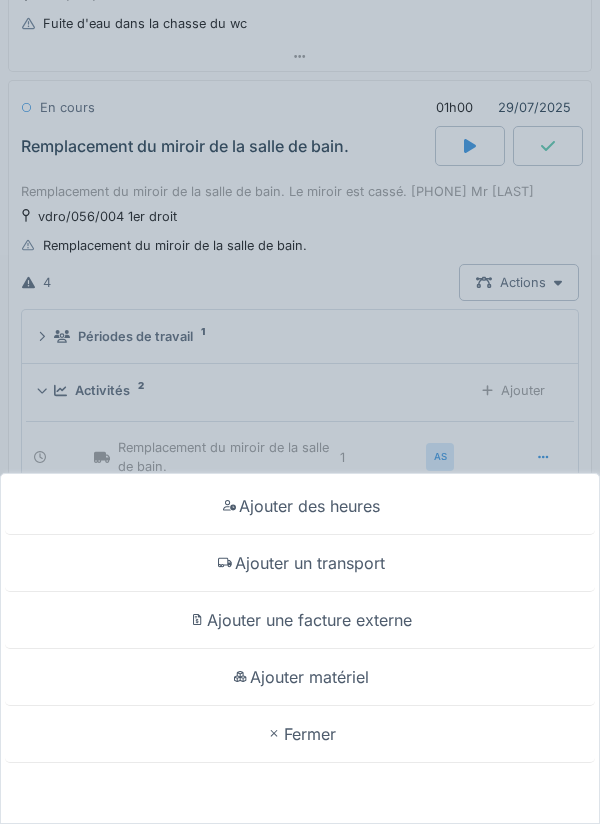 click on "Ajouter matériel" at bounding box center (300, 677) 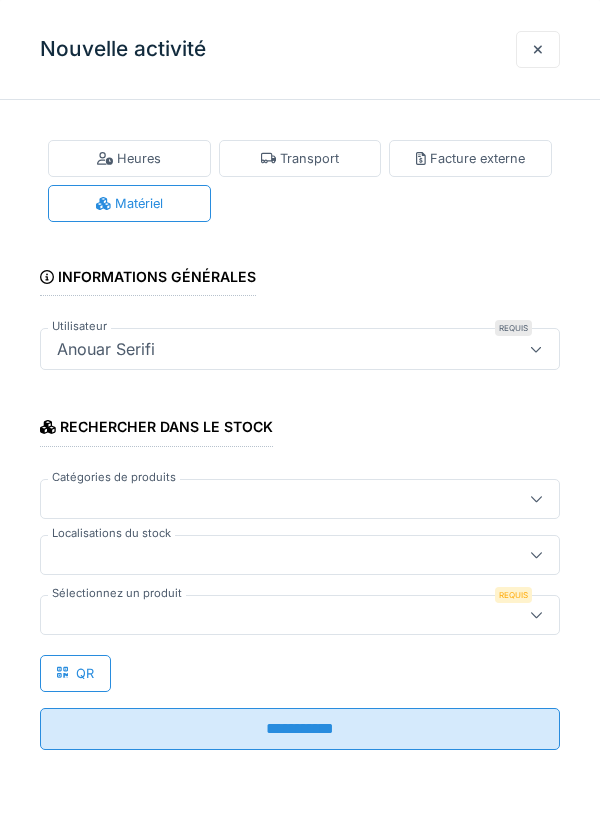 click at bounding box center (300, 555) 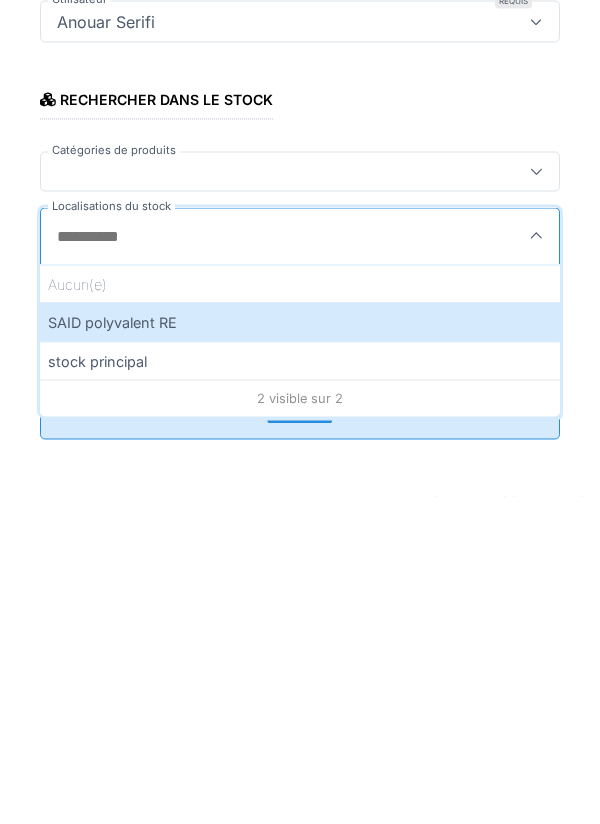 click on "SAID polyvalent RE" at bounding box center [300, 649] 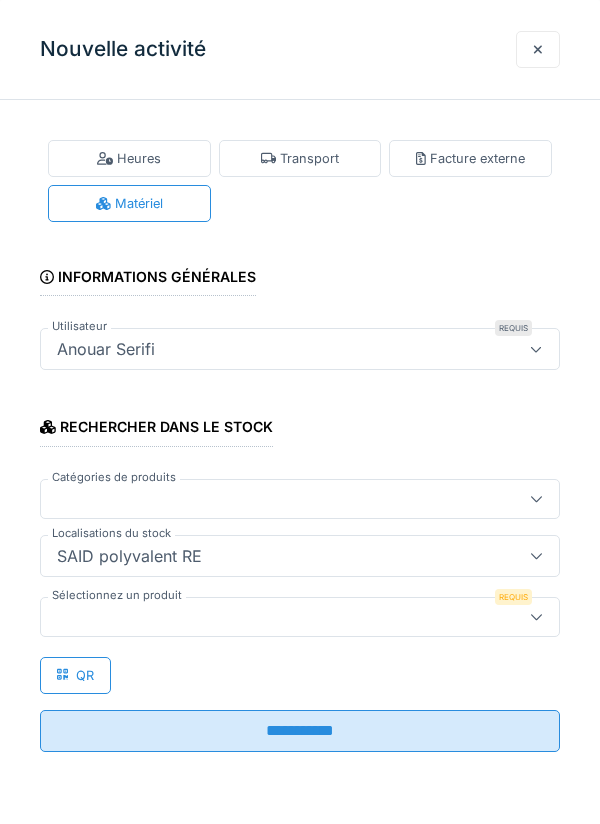 click at bounding box center [300, 617] 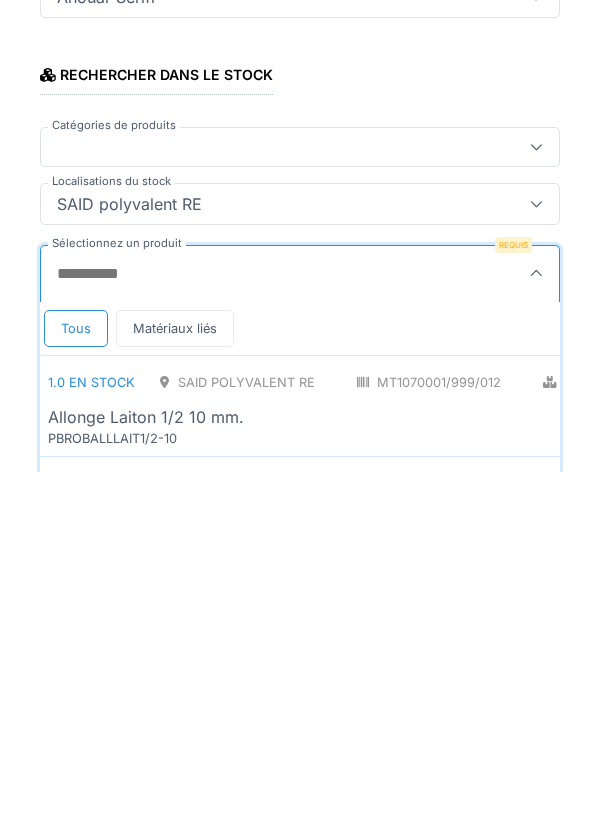 scroll, scrollTop: 1, scrollLeft: 0, axis: vertical 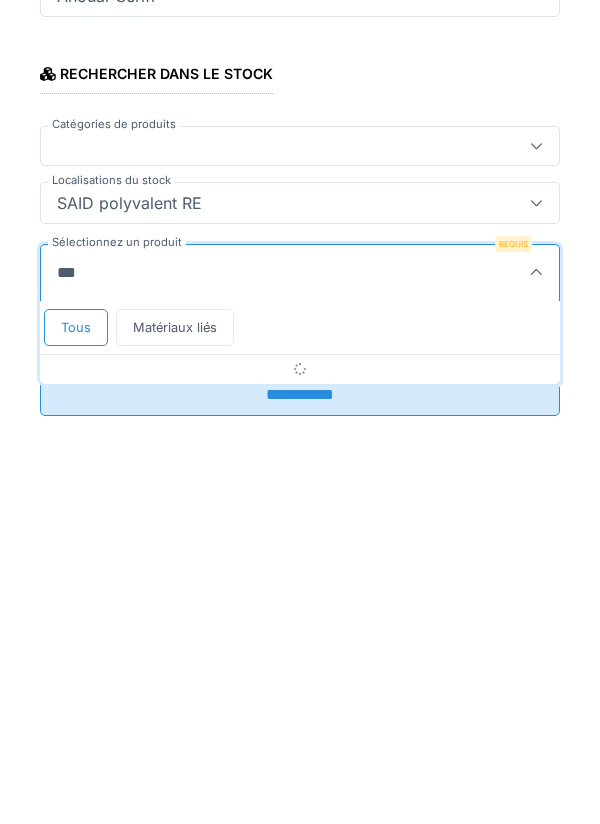 type on "****" 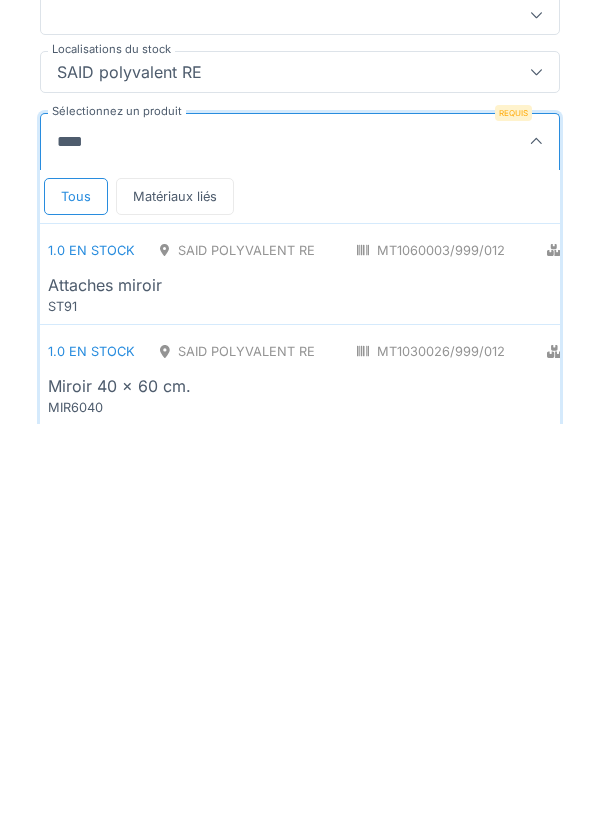 scroll, scrollTop: 122, scrollLeft: 0, axis: vertical 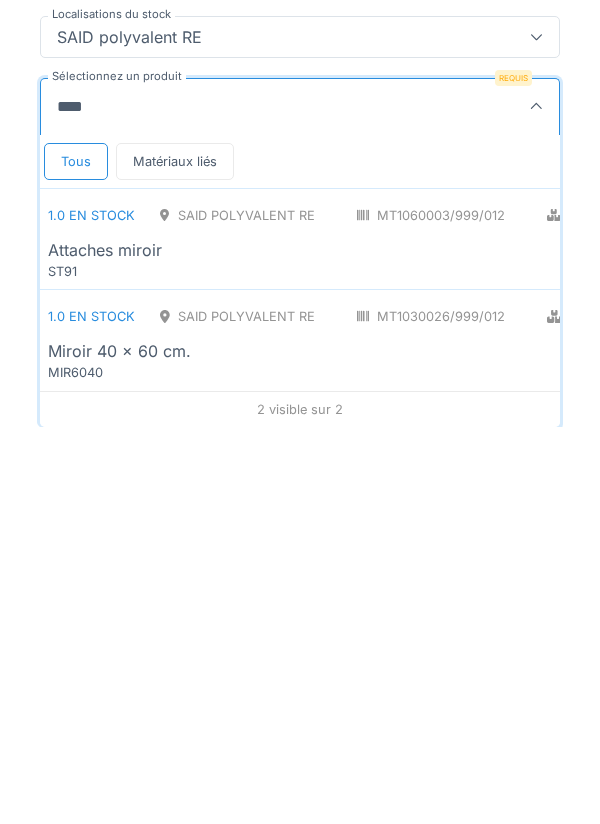 click on "MT1030026/999/012" at bounding box center [431, 713] 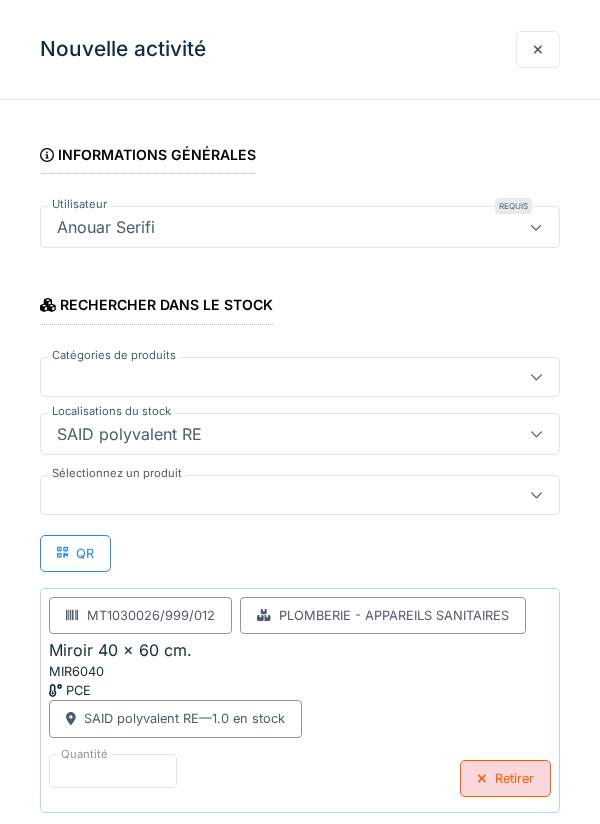 click at bounding box center (274, 495) 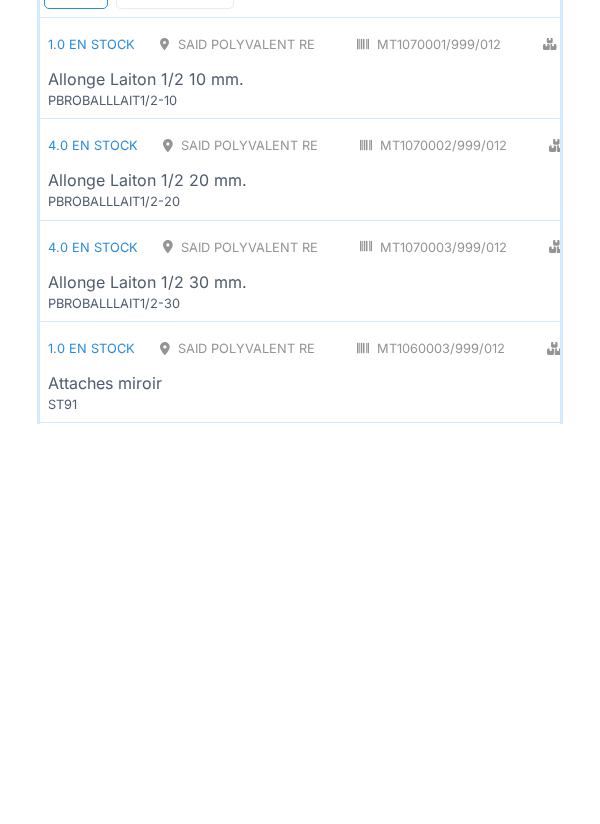 scroll, scrollTop: 320, scrollLeft: 0, axis: vertical 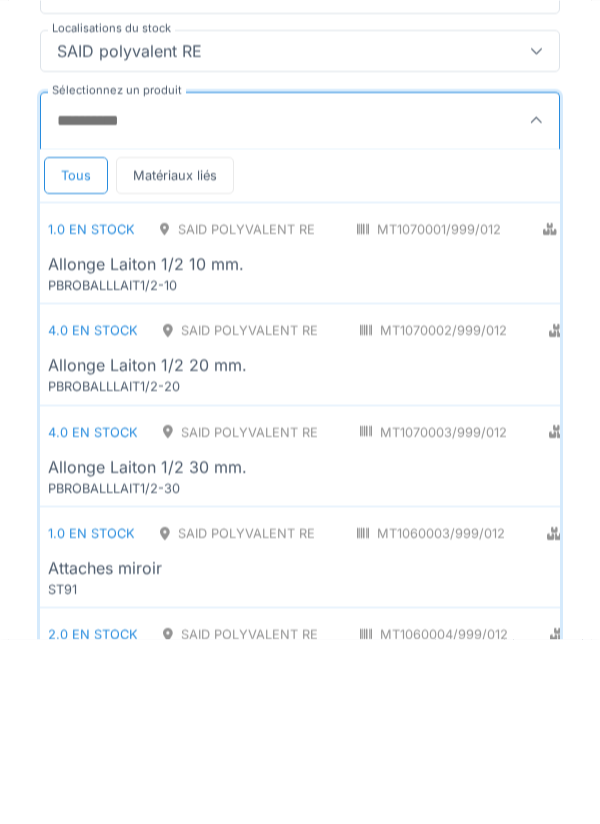 click at bounding box center [536, 305] 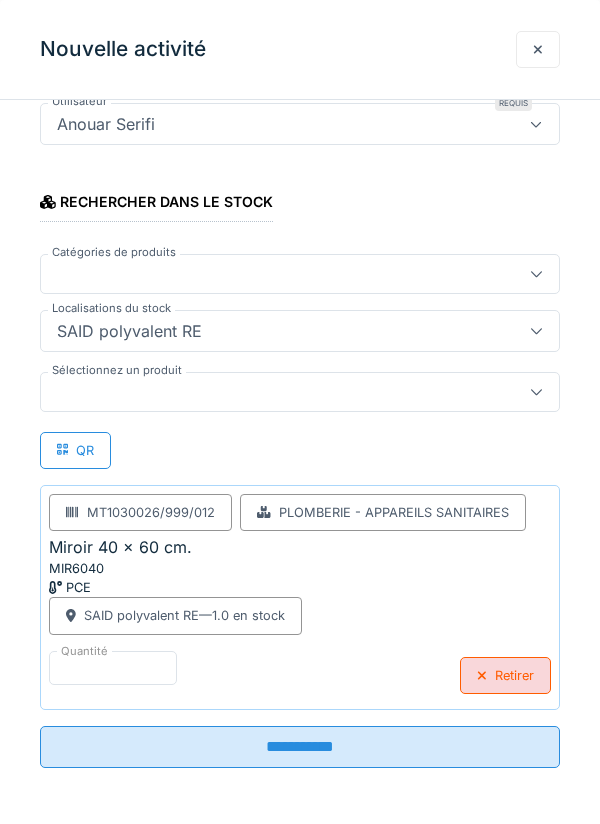 scroll, scrollTop: 225, scrollLeft: 0, axis: vertical 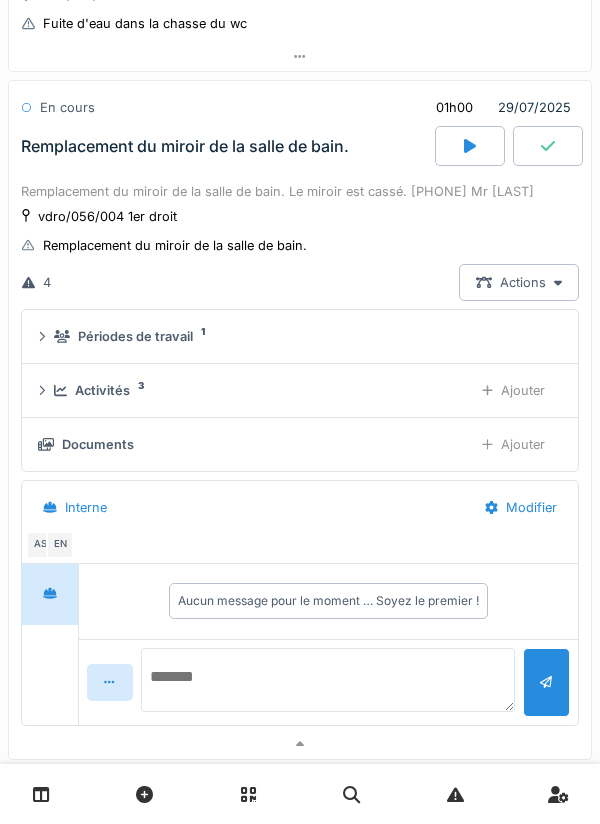 click at bounding box center (328, 680) 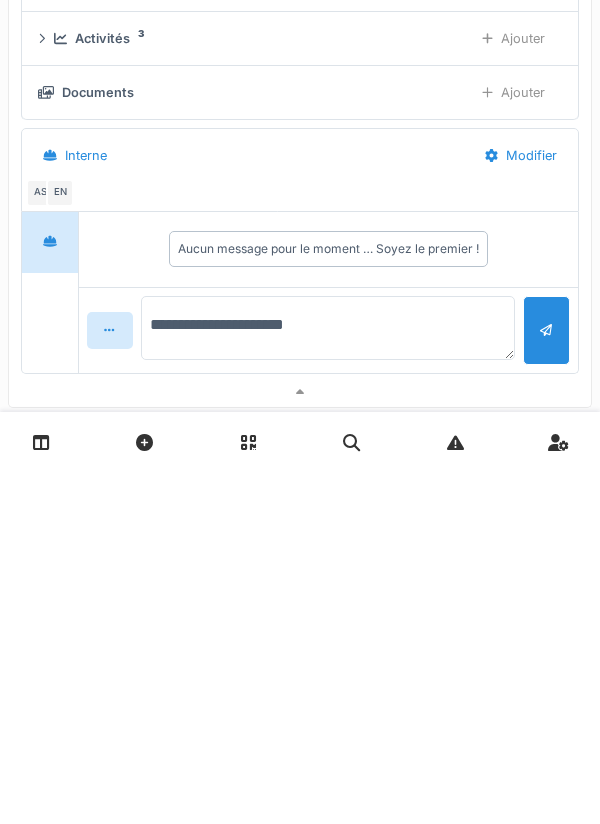type on "**********" 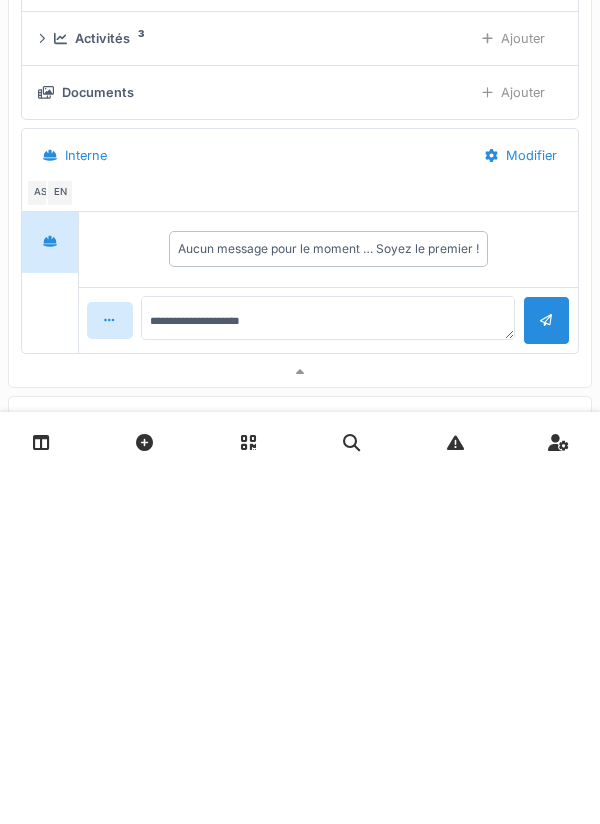 click at bounding box center (546, 672) 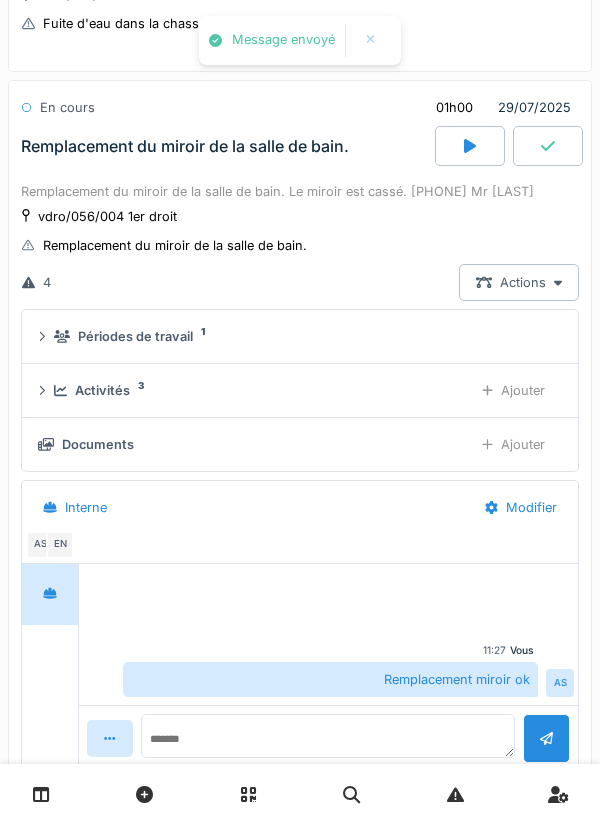 click at bounding box center (548, 146) 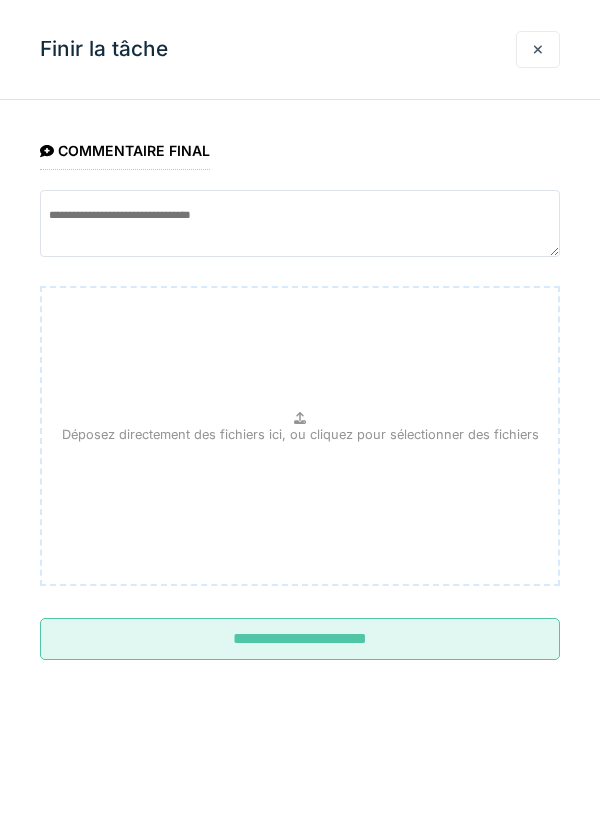 click on "**********" at bounding box center [300, 639] 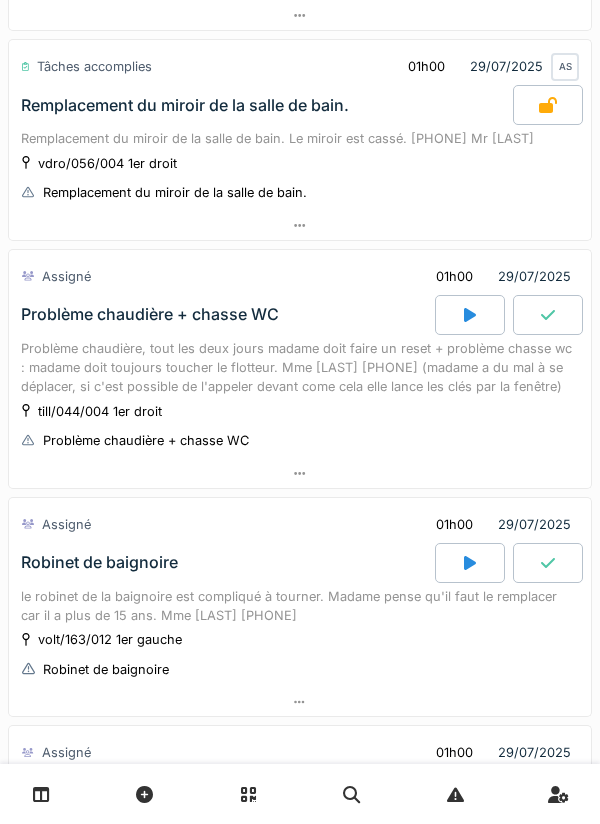 scroll, scrollTop: 502, scrollLeft: 0, axis: vertical 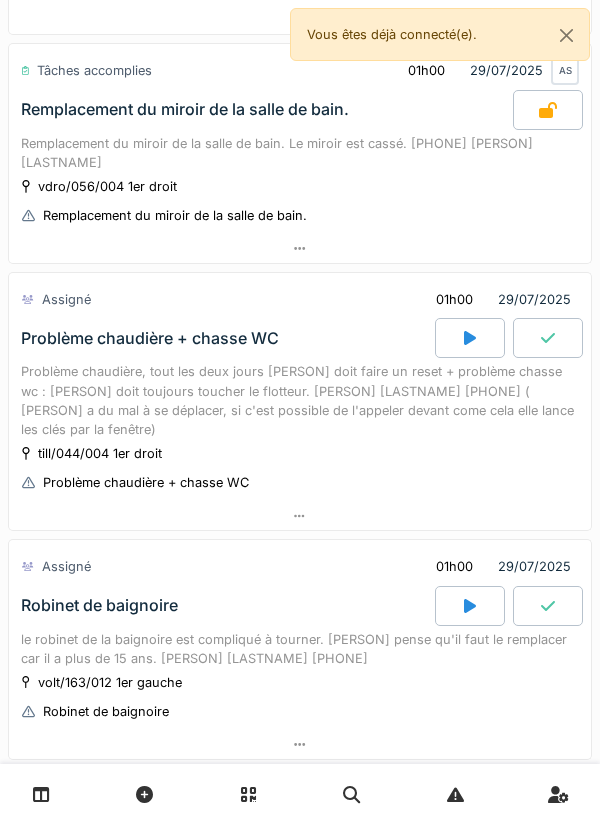 click 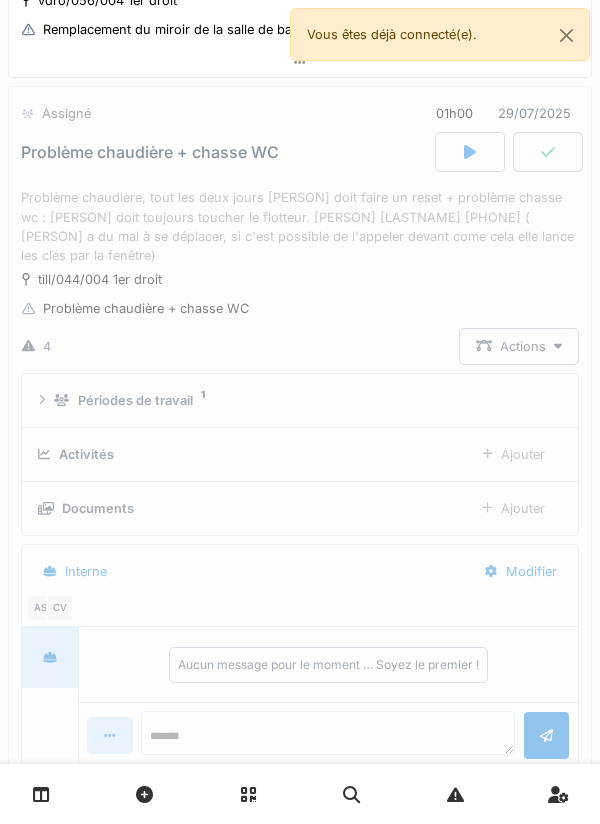 scroll, scrollTop: 676, scrollLeft: 0, axis: vertical 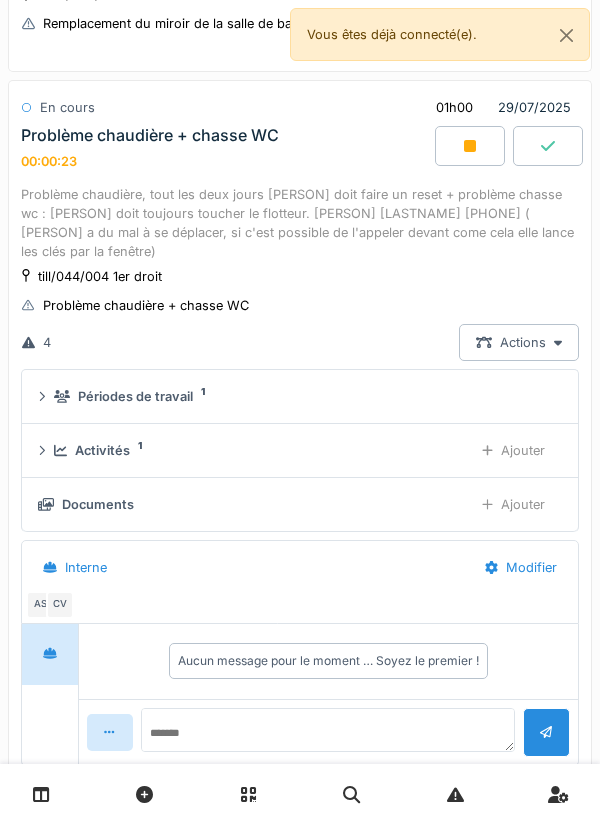 click on "Ajouter" at bounding box center (513, 450) 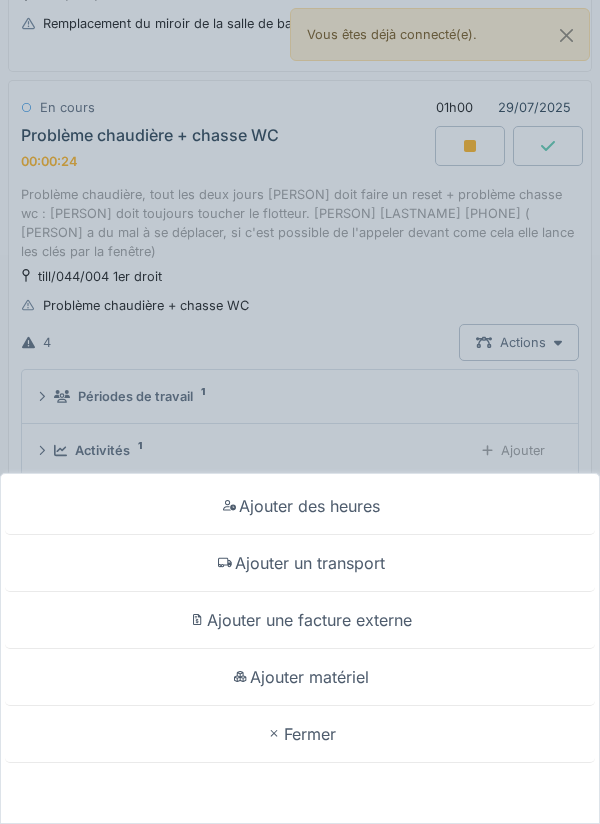 click on "Ajouter matériel" at bounding box center [300, 677] 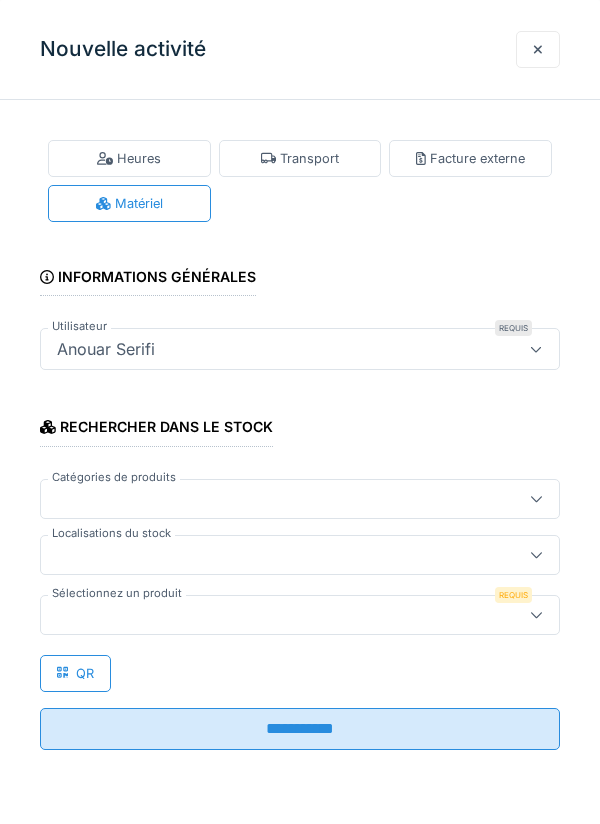 click on "Transport" at bounding box center (300, 158) 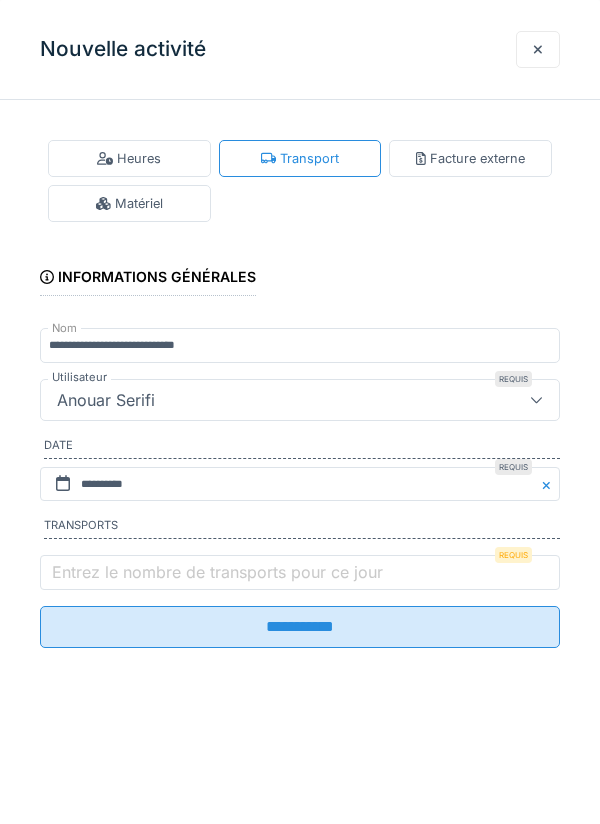click on "Transports" at bounding box center (302, 528) 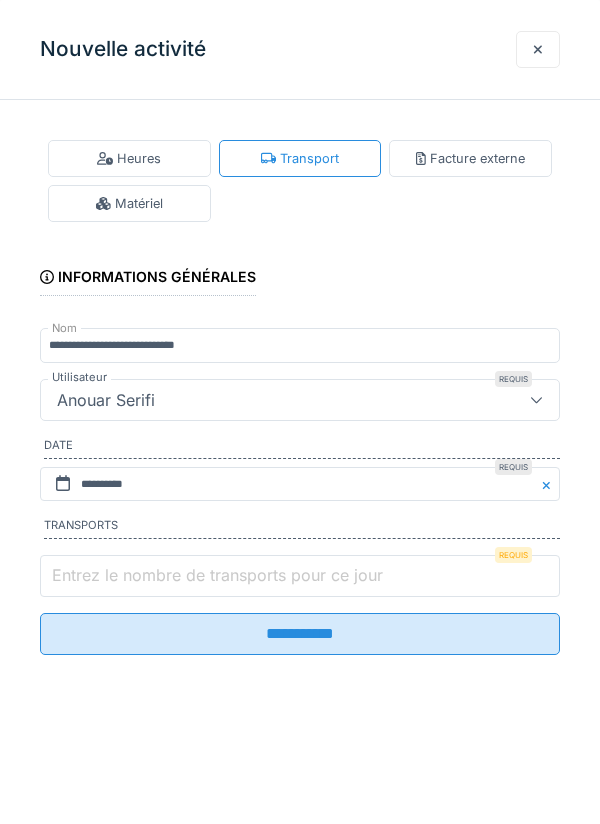 click on "Entrez le nombre de transports pour ce jour" at bounding box center [300, 576] 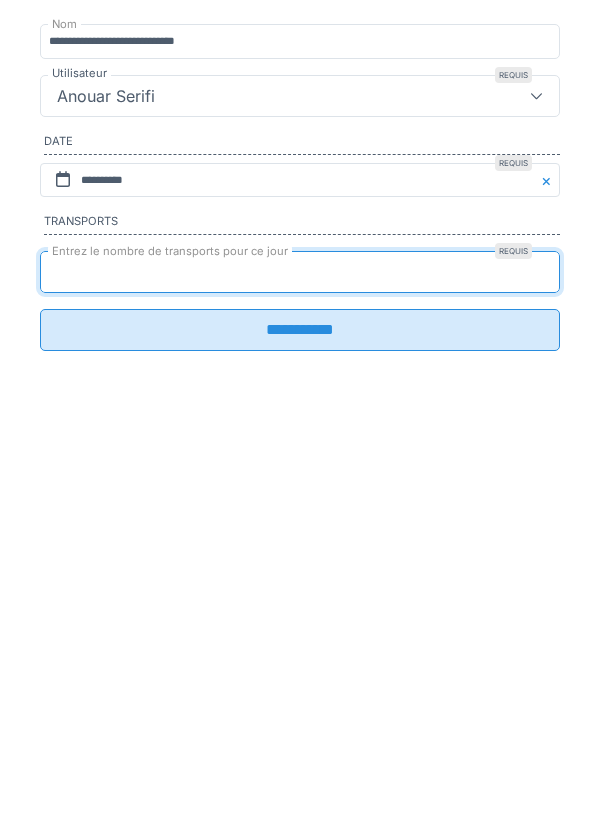 type on "*" 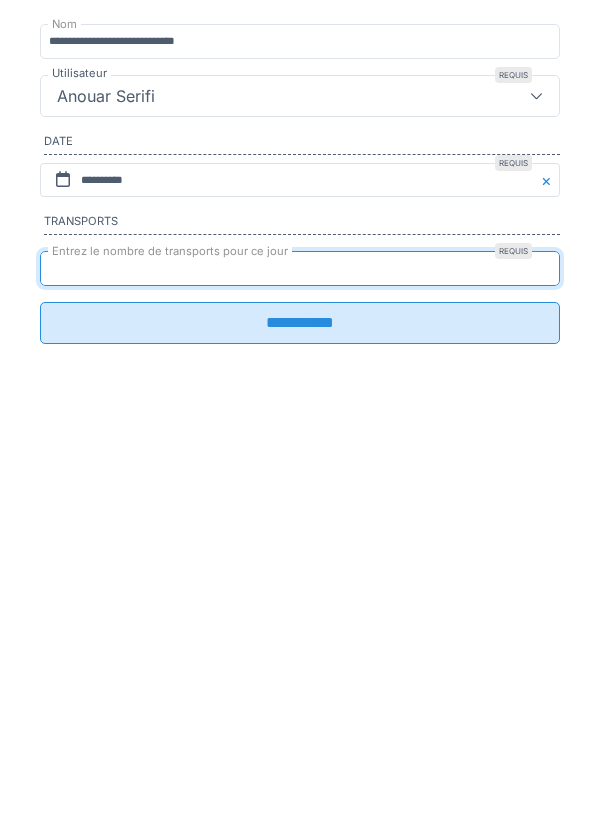 click on "**********" at bounding box center [300, 627] 